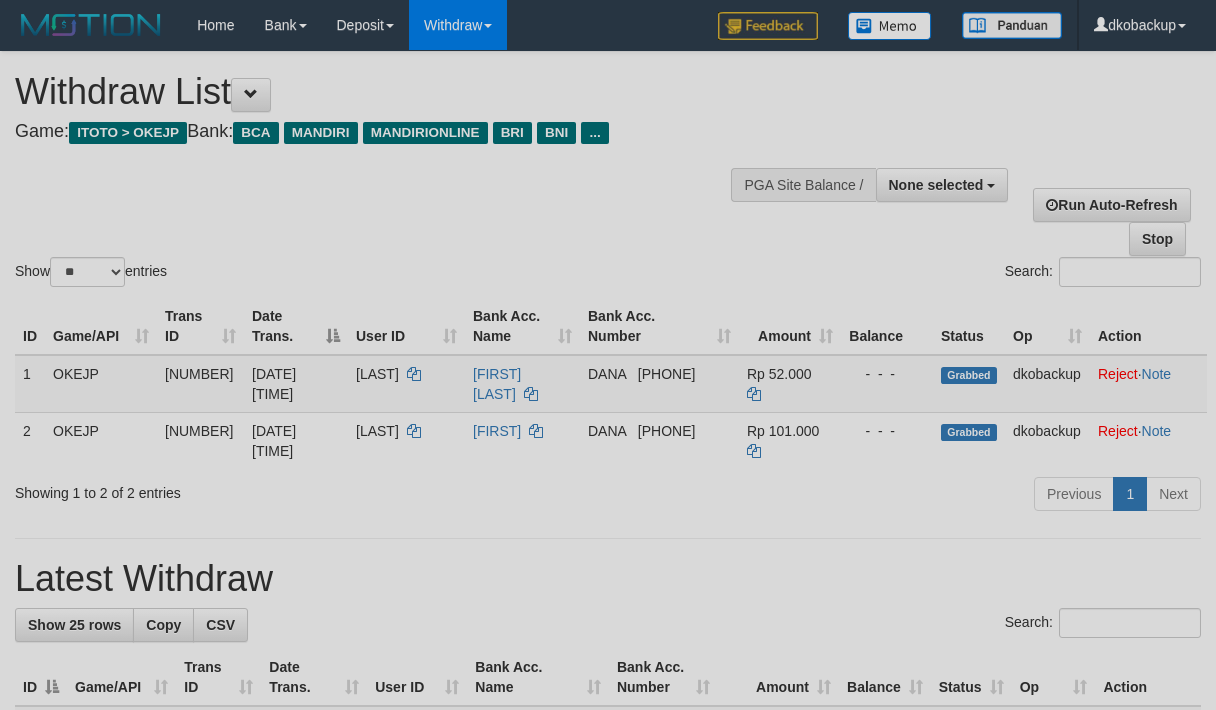 scroll, scrollTop: 0, scrollLeft: 0, axis: both 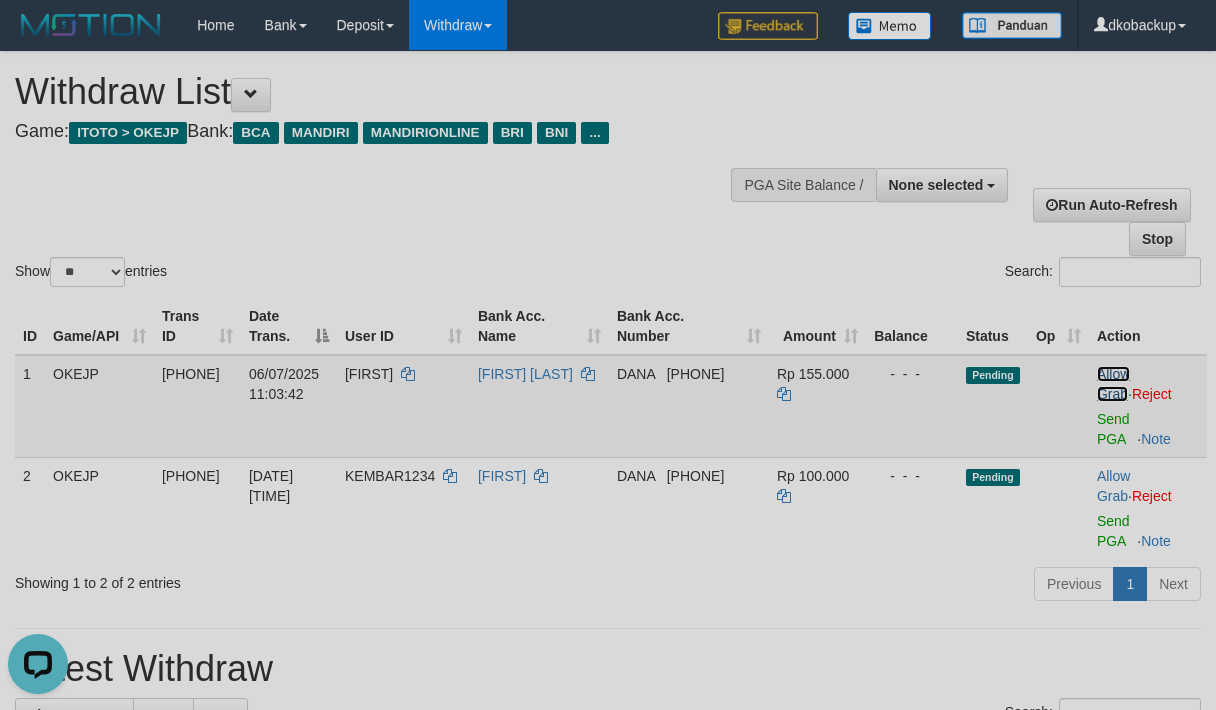 click on "Allow Grab" at bounding box center (1113, 384) 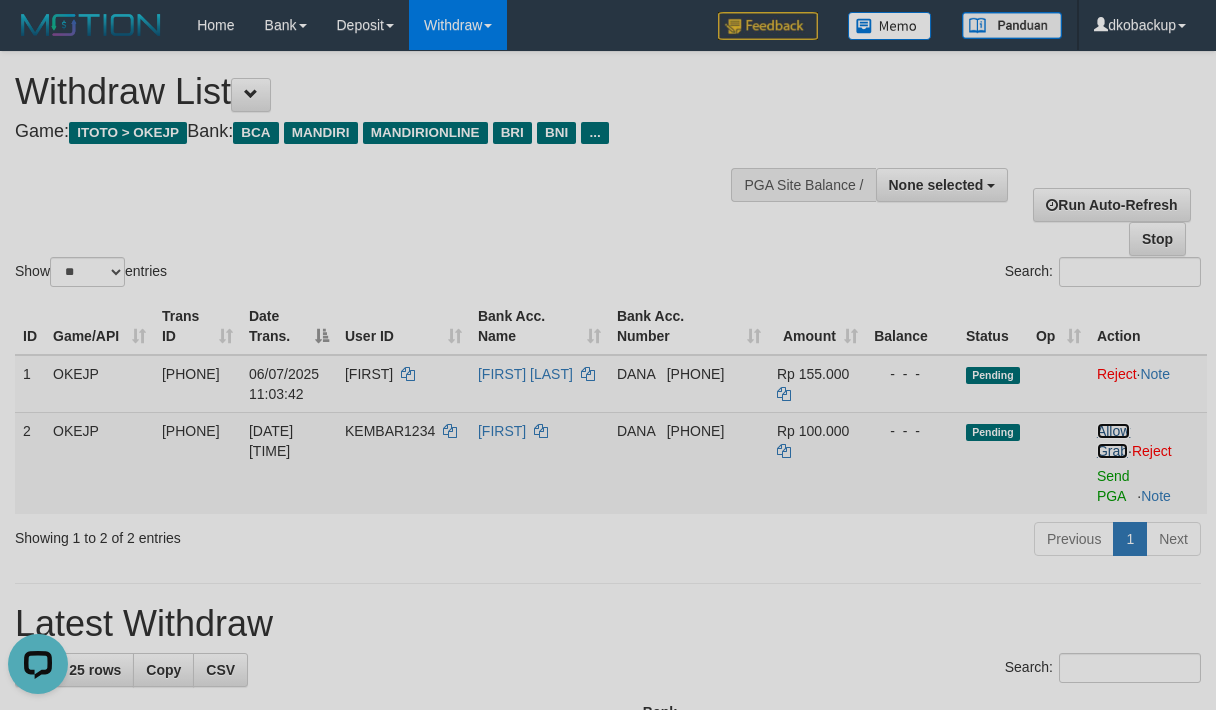 click on "Allow Grab" at bounding box center [1113, 441] 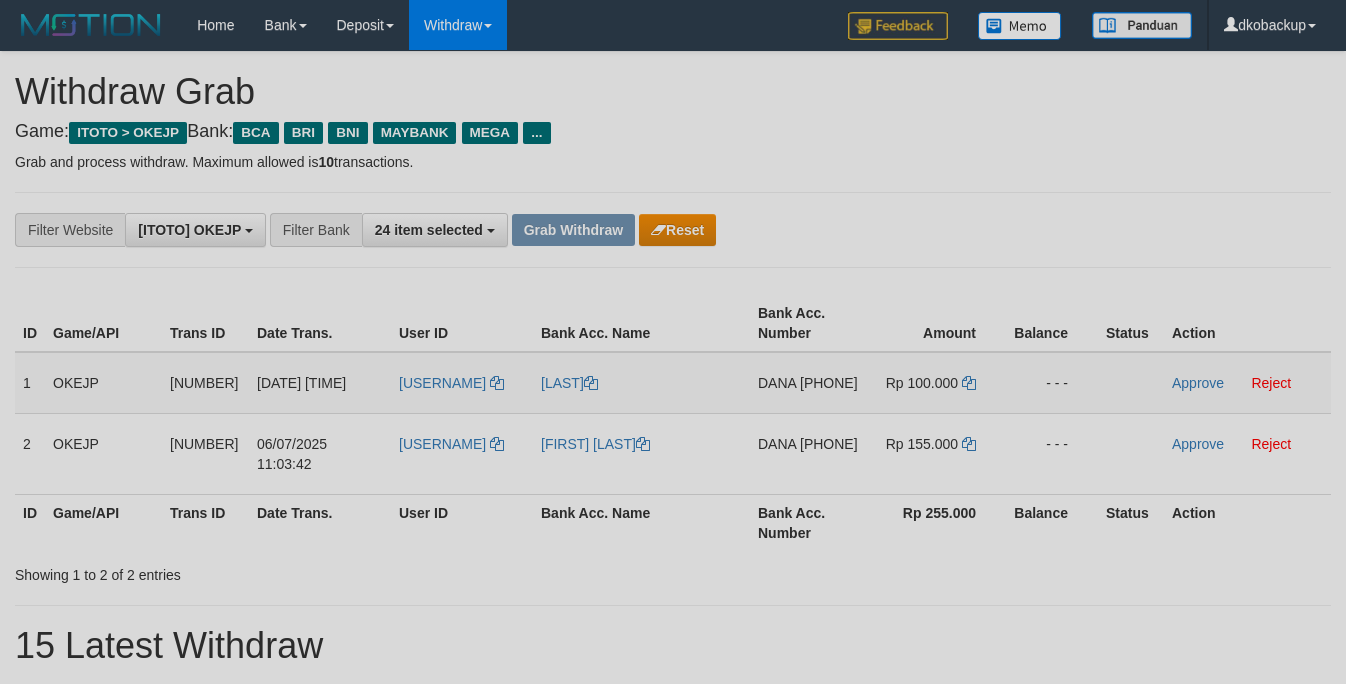 scroll, scrollTop: 0, scrollLeft: 0, axis: both 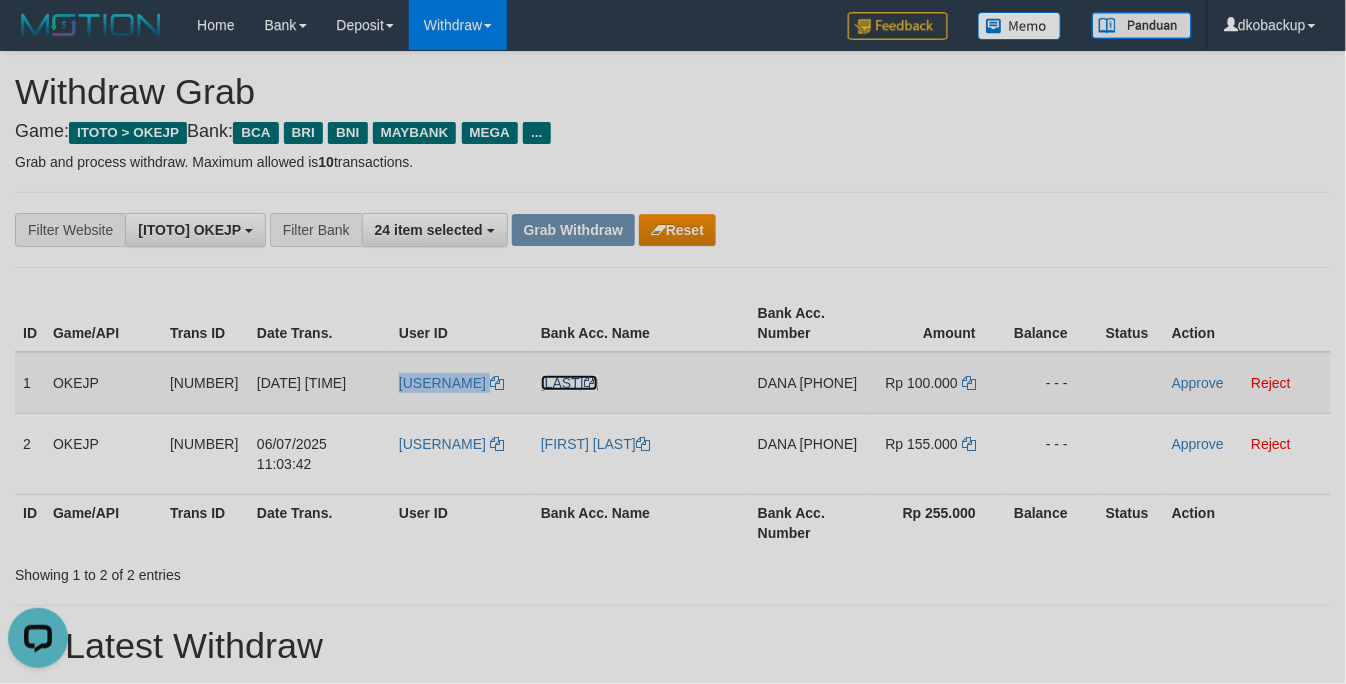 click on "[LAST]" at bounding box center [569, 383] 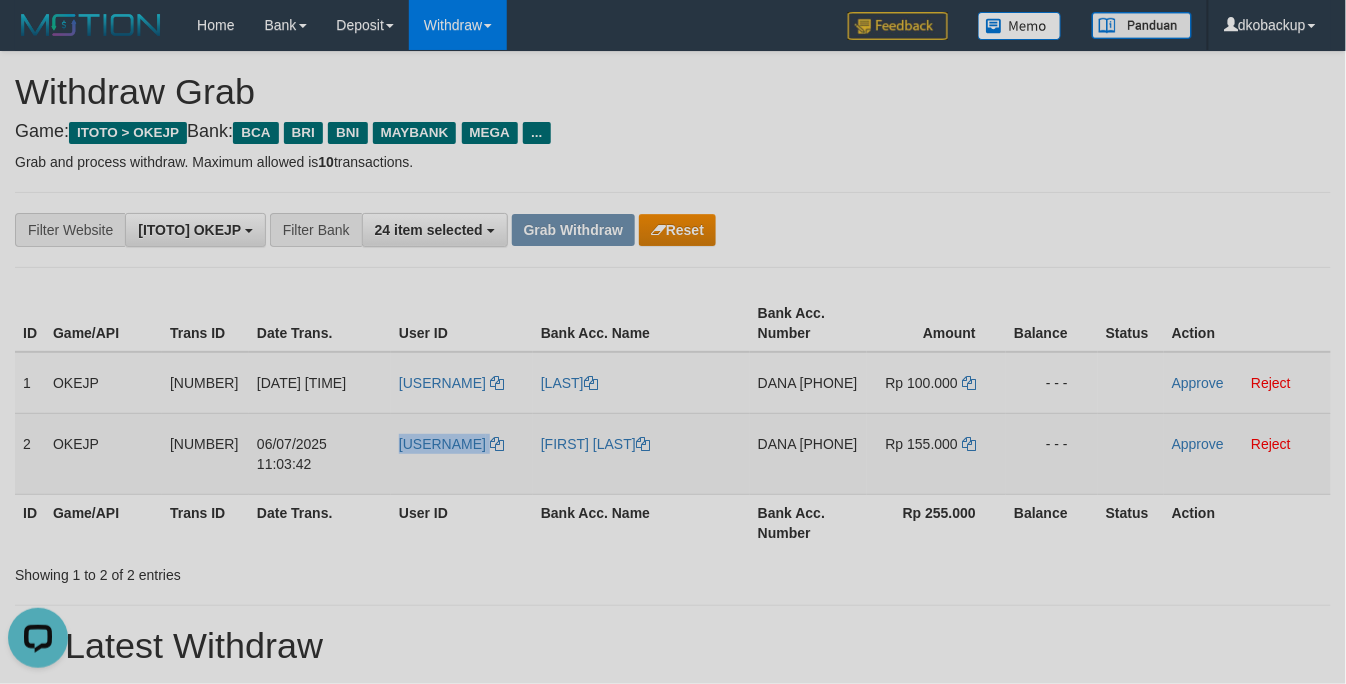 drag, startPoint x: 400, startPoint y: 450, endPoint x: 510, endPoint y: 444, distance: 110.16351 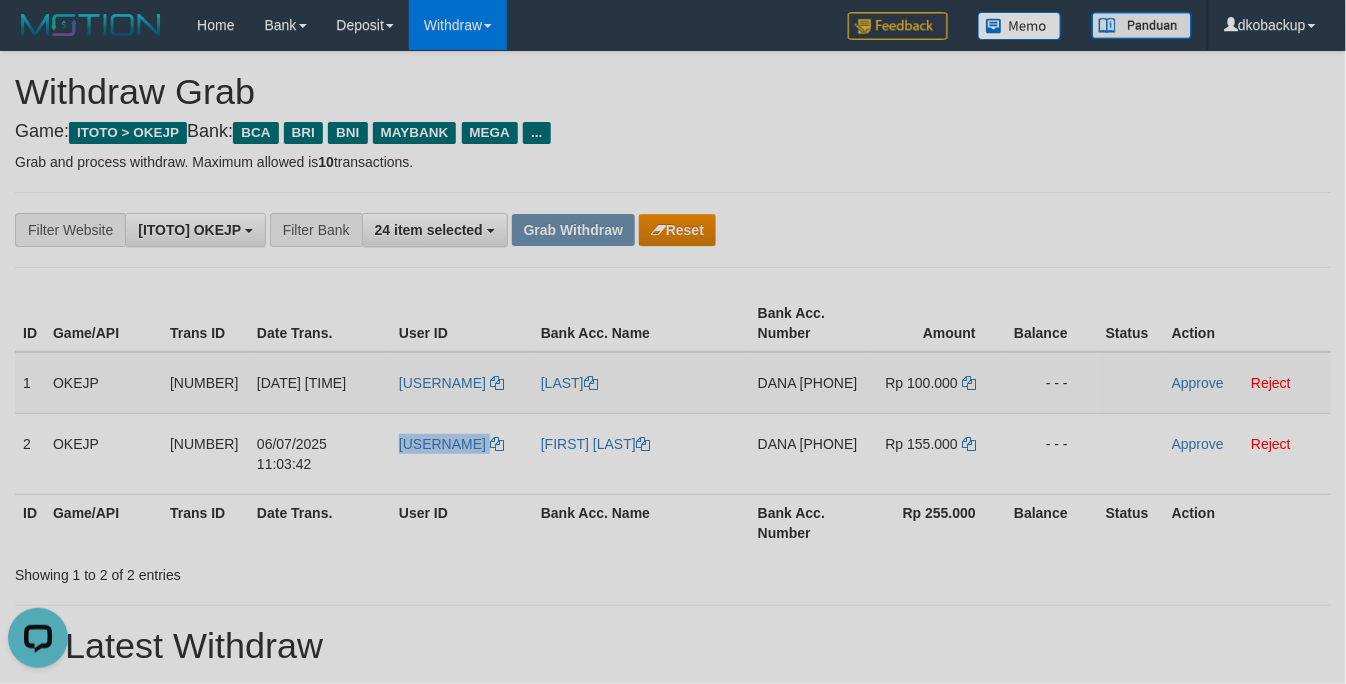 copy on "QURBAN77" 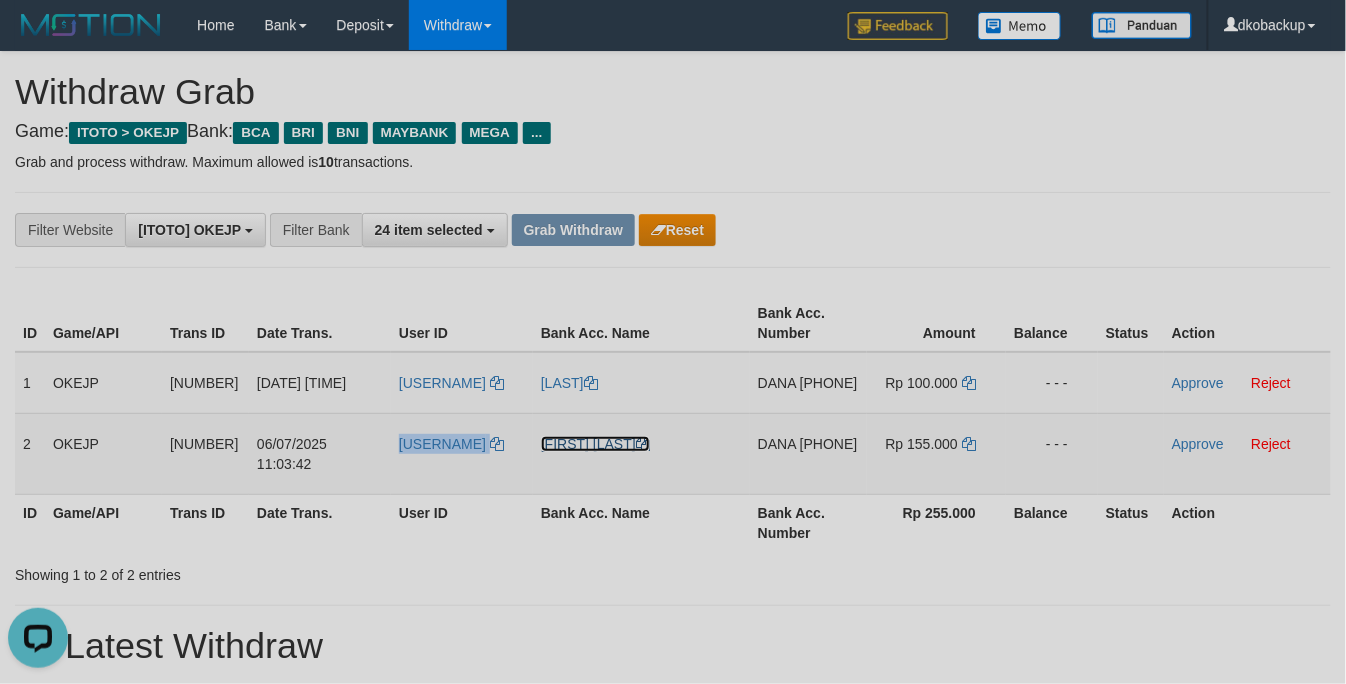 drag, startPoint x: 561, startPoint y: 462, endPoint x: 978, endPoint y: 457, distance: 417.02997 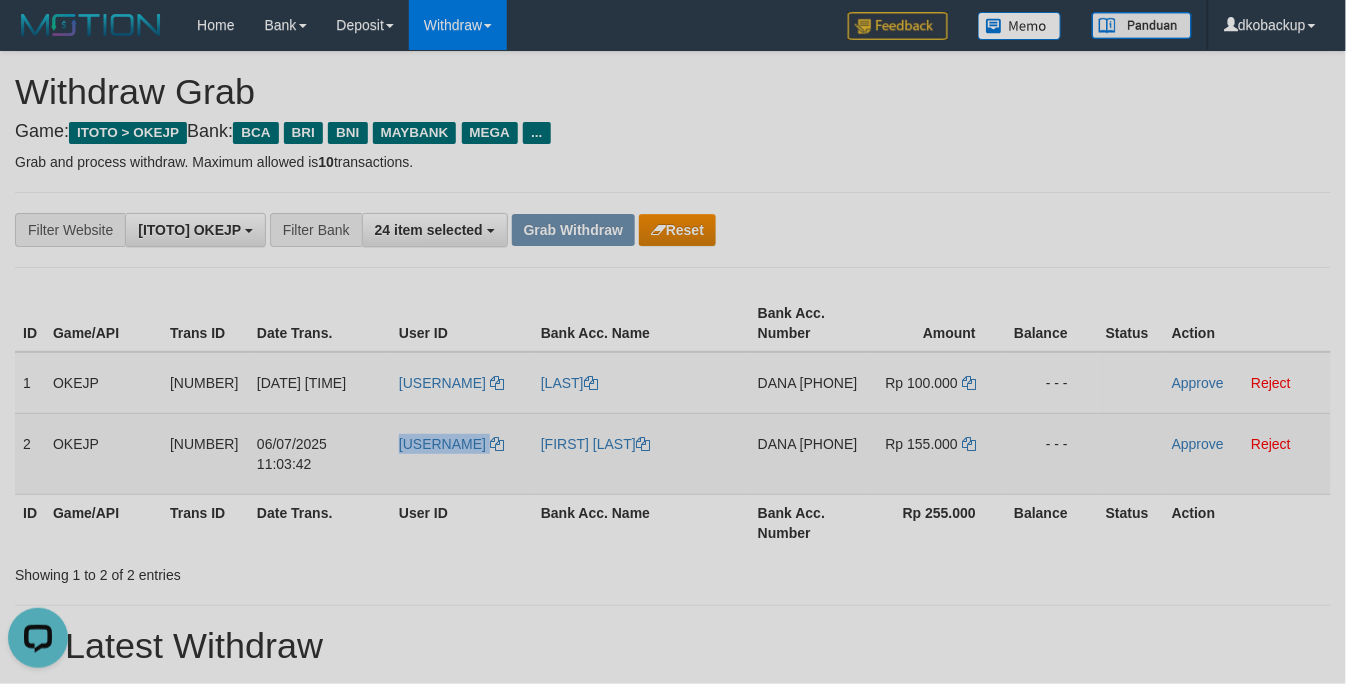 copy on "QURBAN77" 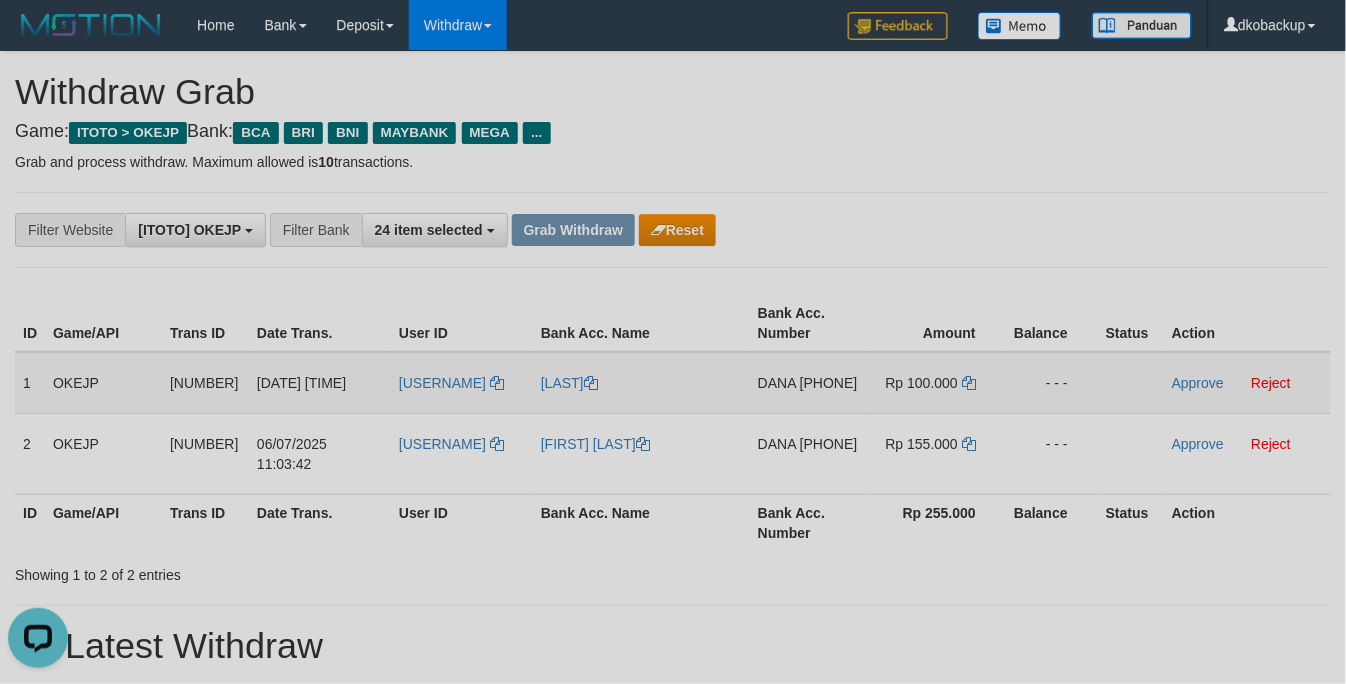 click on "[PHONE]" at bounding box center [829, 383] 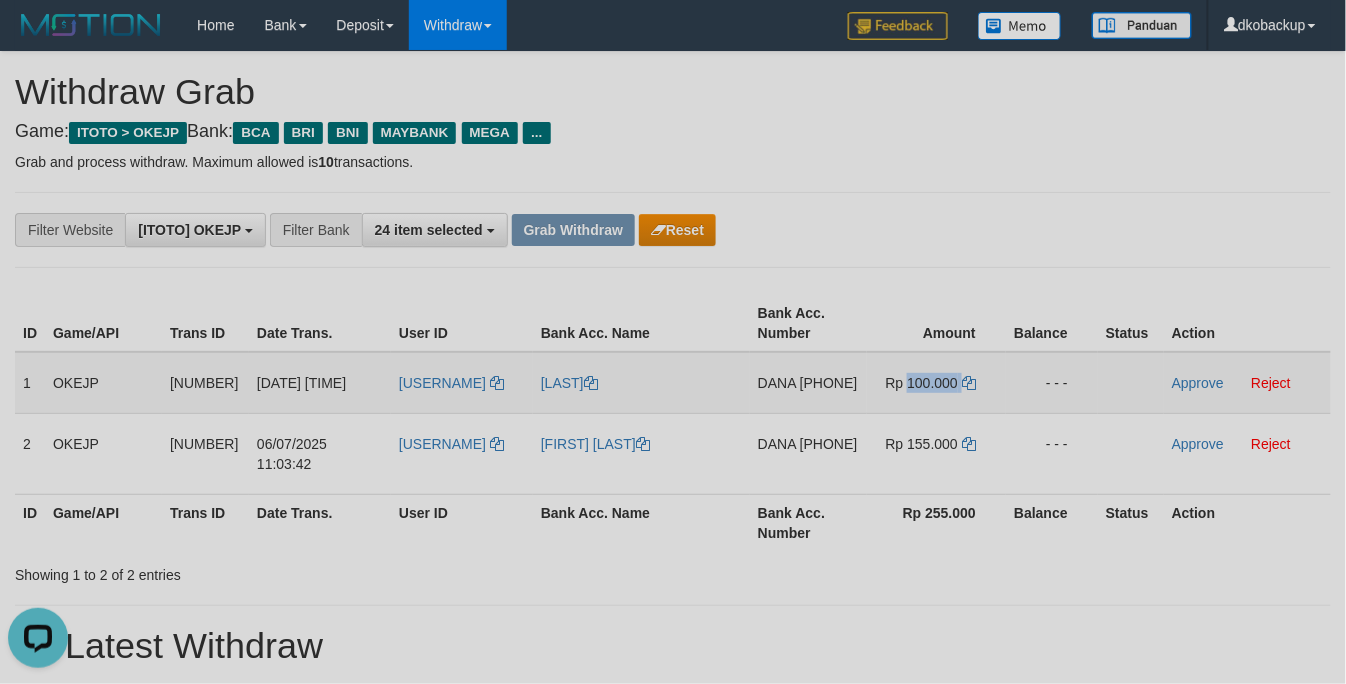 click on "Rp 100.000" at bounding box center [922, 383] 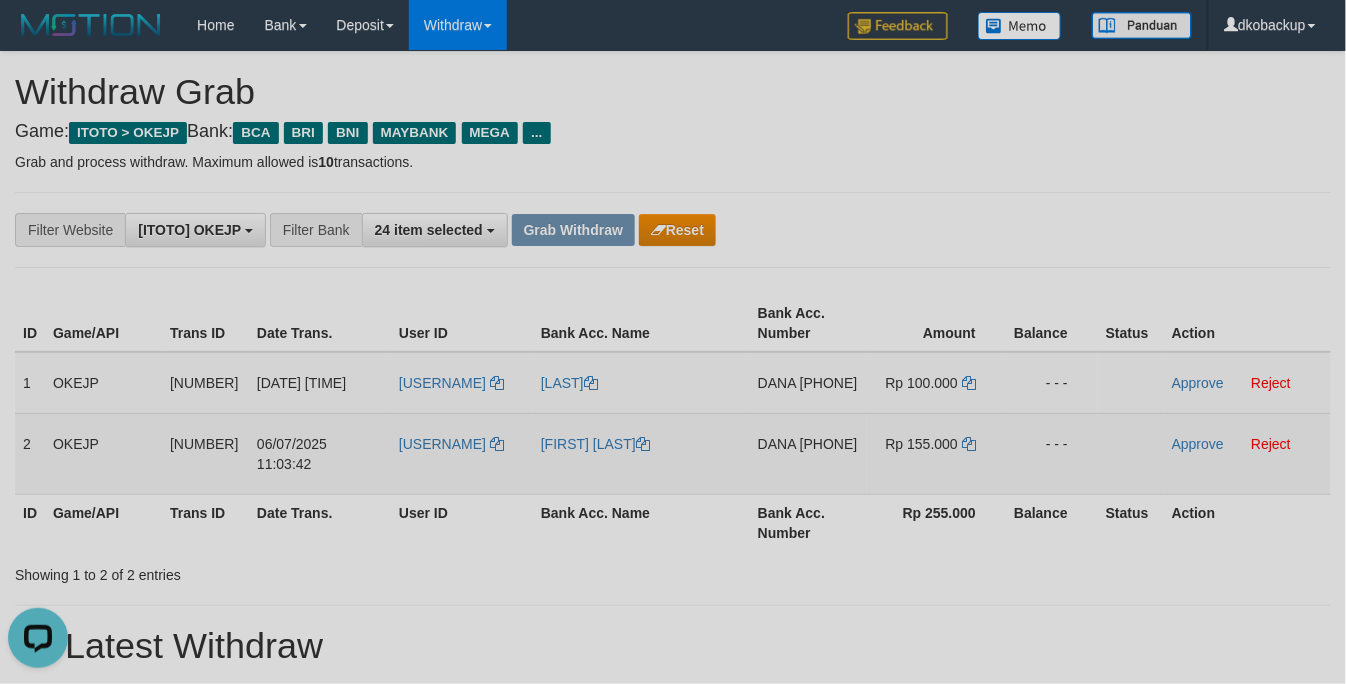 click on "DANA
082192723675" at bounding box center [808, 453] 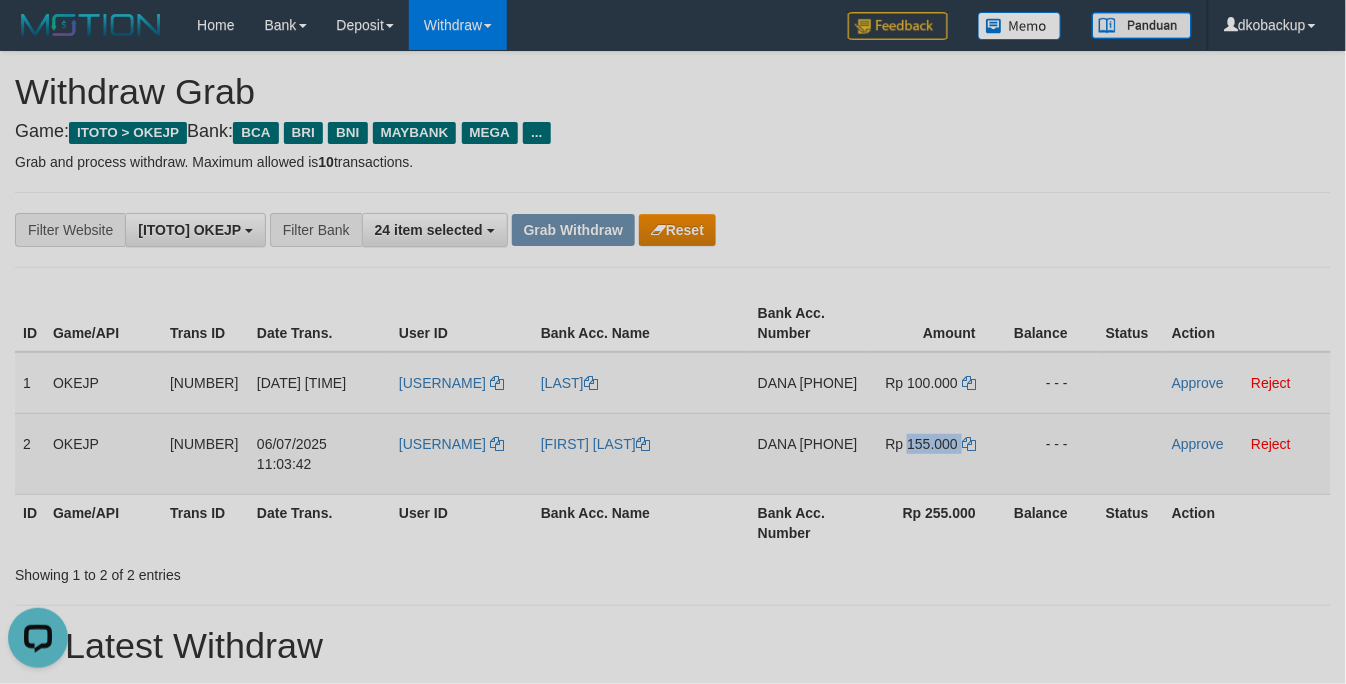 click on "Rp 155.000" at bounding box center (922, 444) 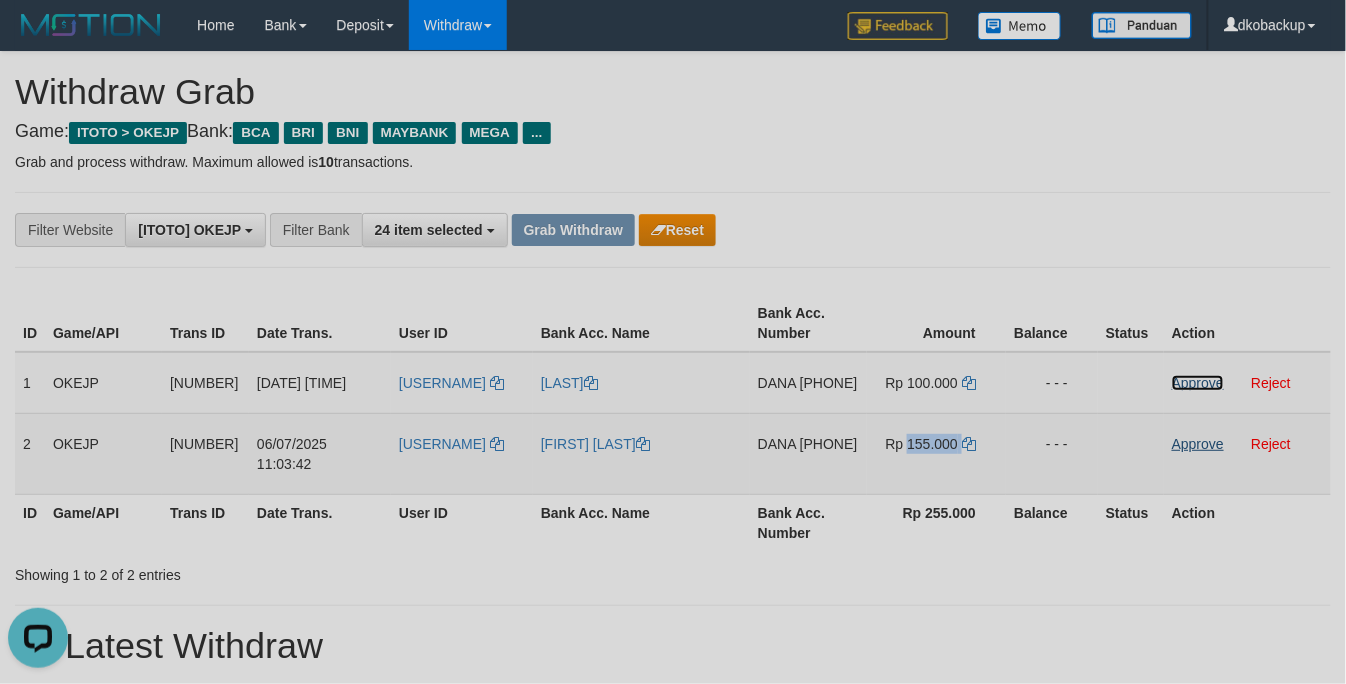 drag, startPoint x: 1184, startPoint y: 380, endPoint x: 1194, endPoint y: 457, distance: 77.64664 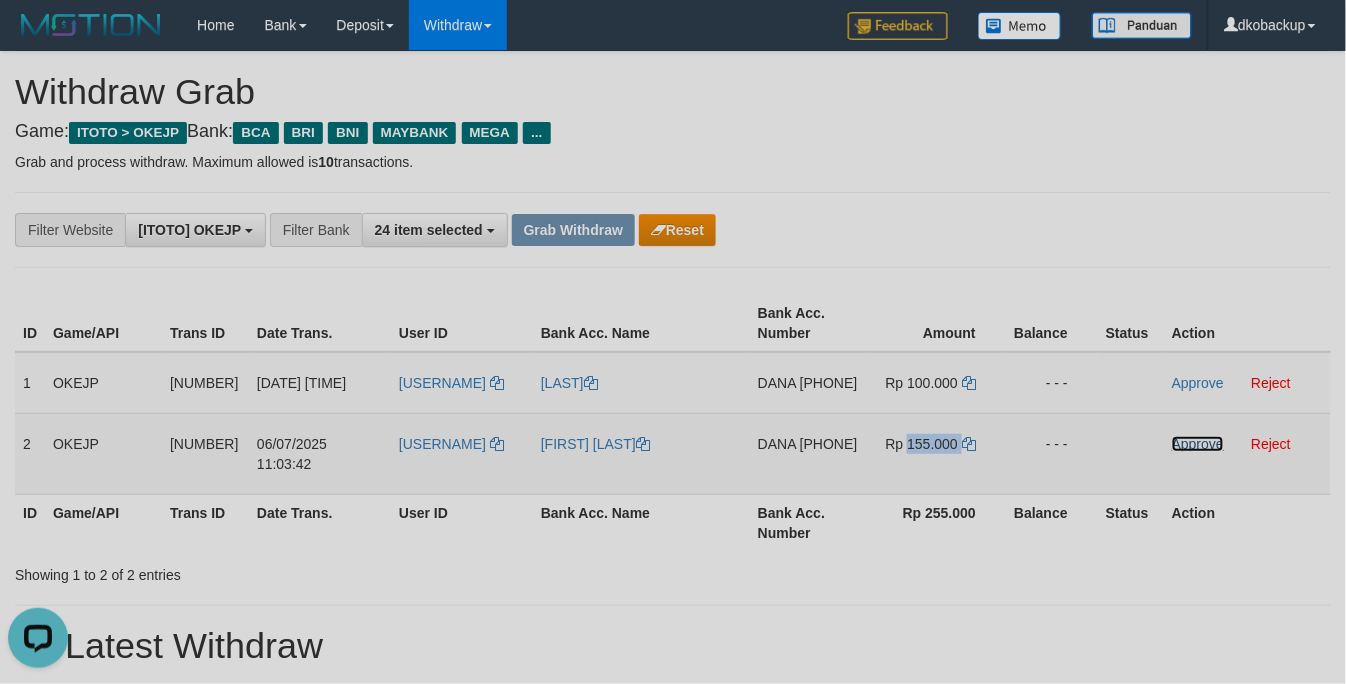 click on "Approve" at bounding box center [1198, 444] 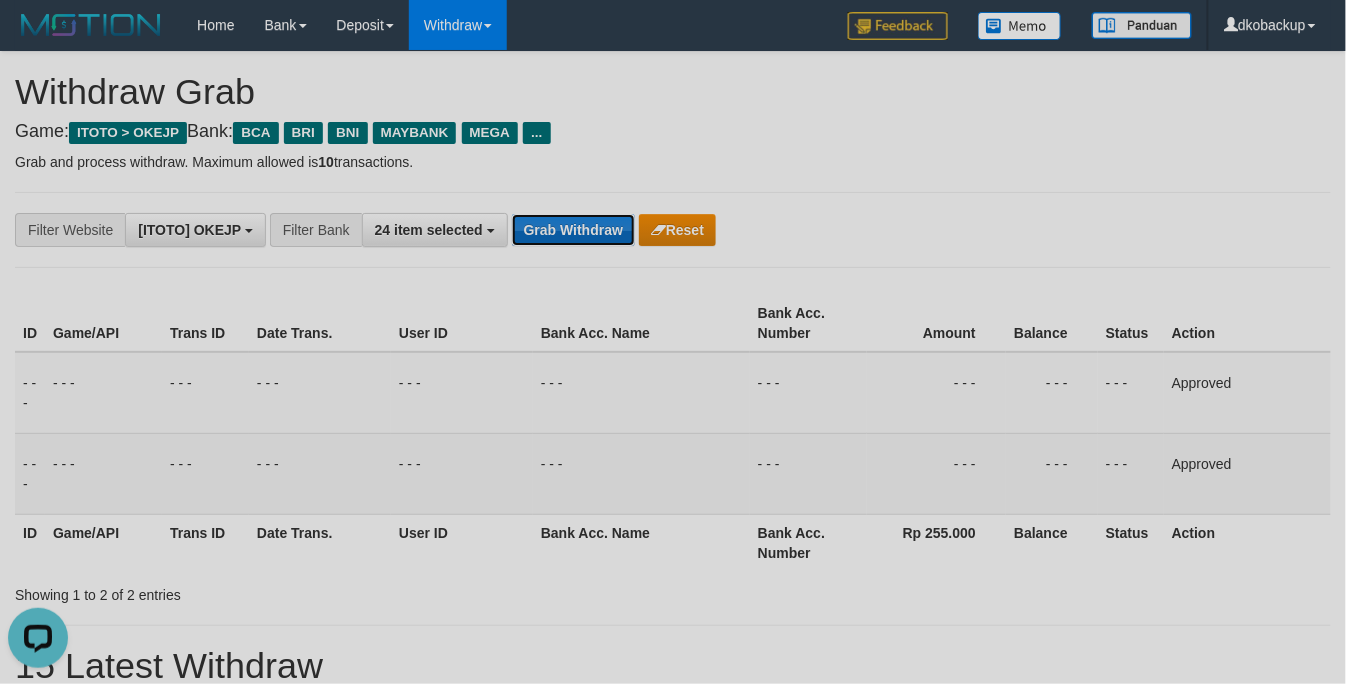 click on "Grab Withdraw" at bounding box center [573, 230] 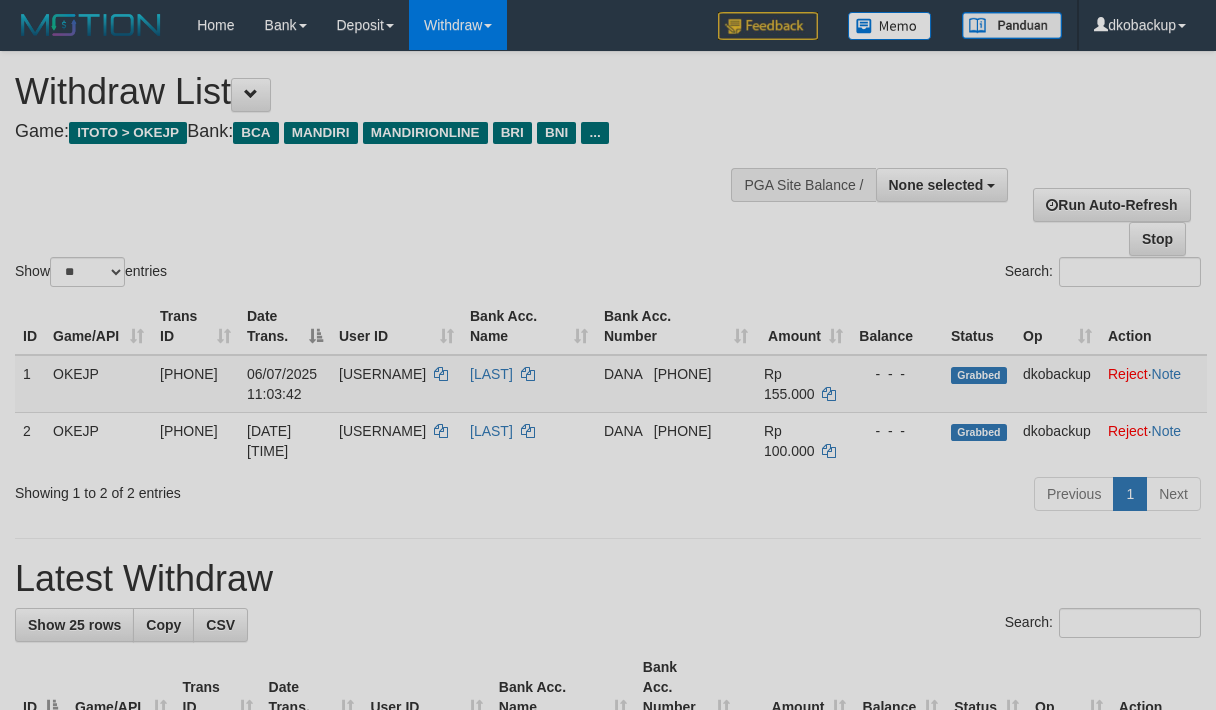 scroll, scrollTop: 0, scrollLeft: 0, axis: both 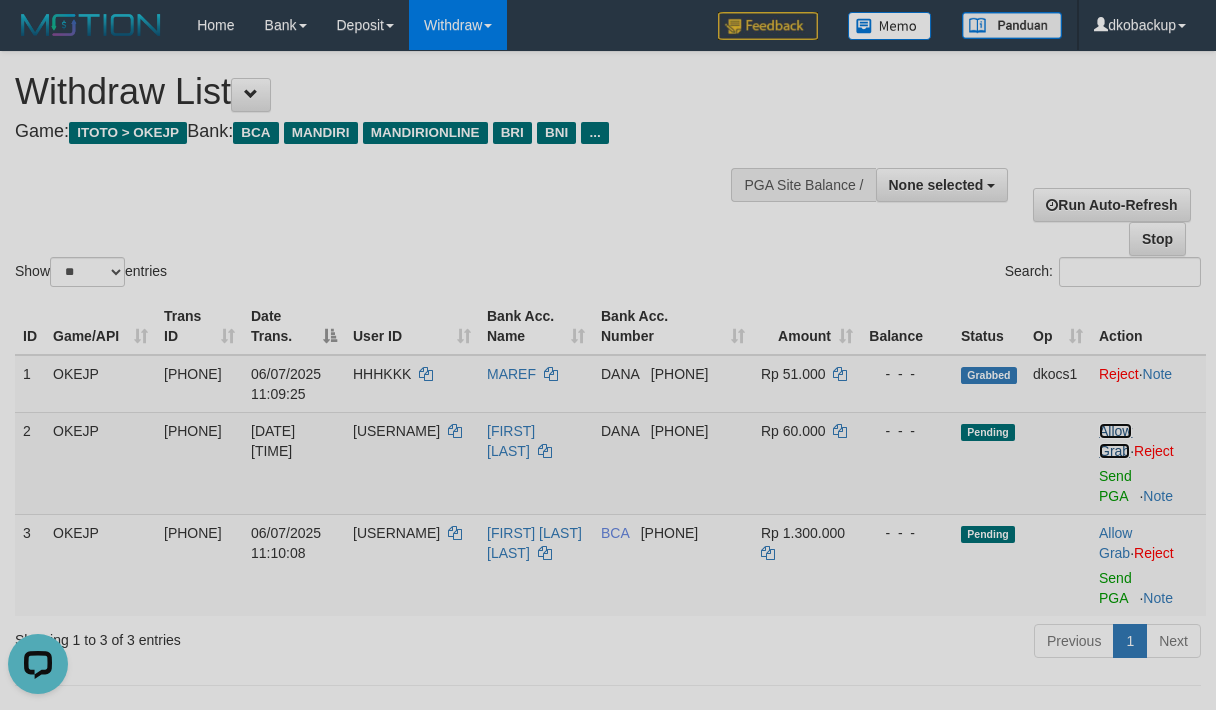 click on "Allow Grab" at bounding box center [1115, 441] 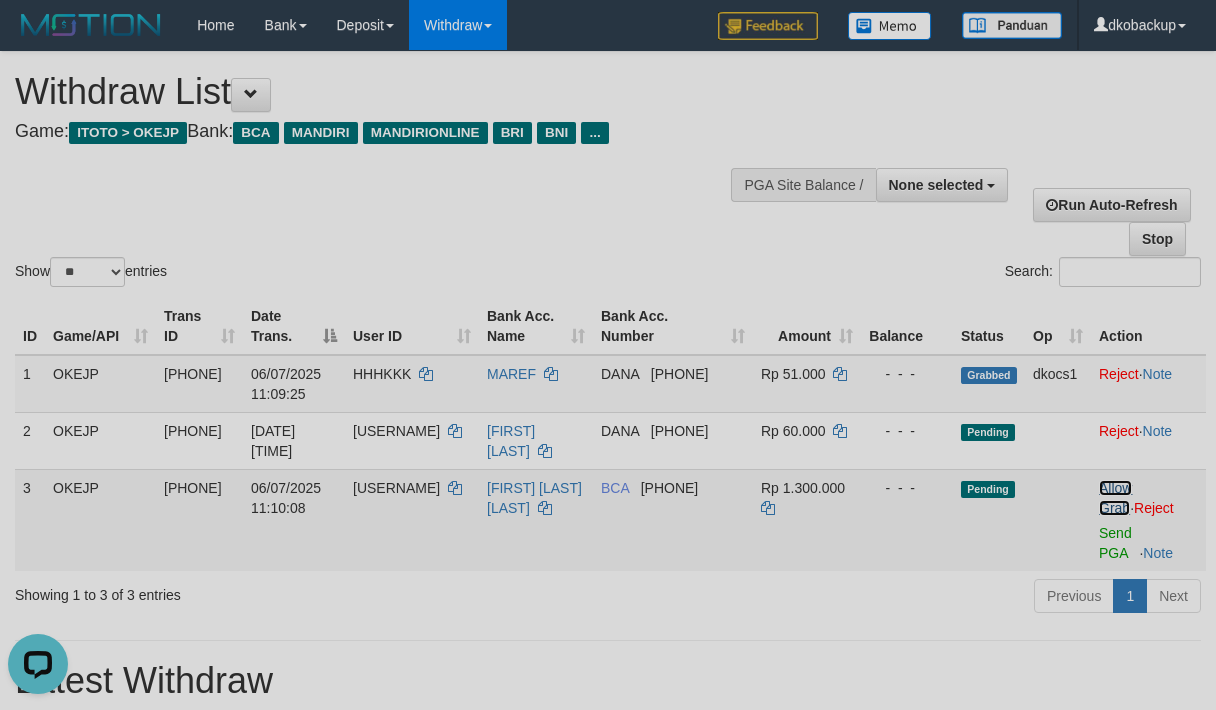 click on "Allow Grab" at bounding box center [1115, 498] 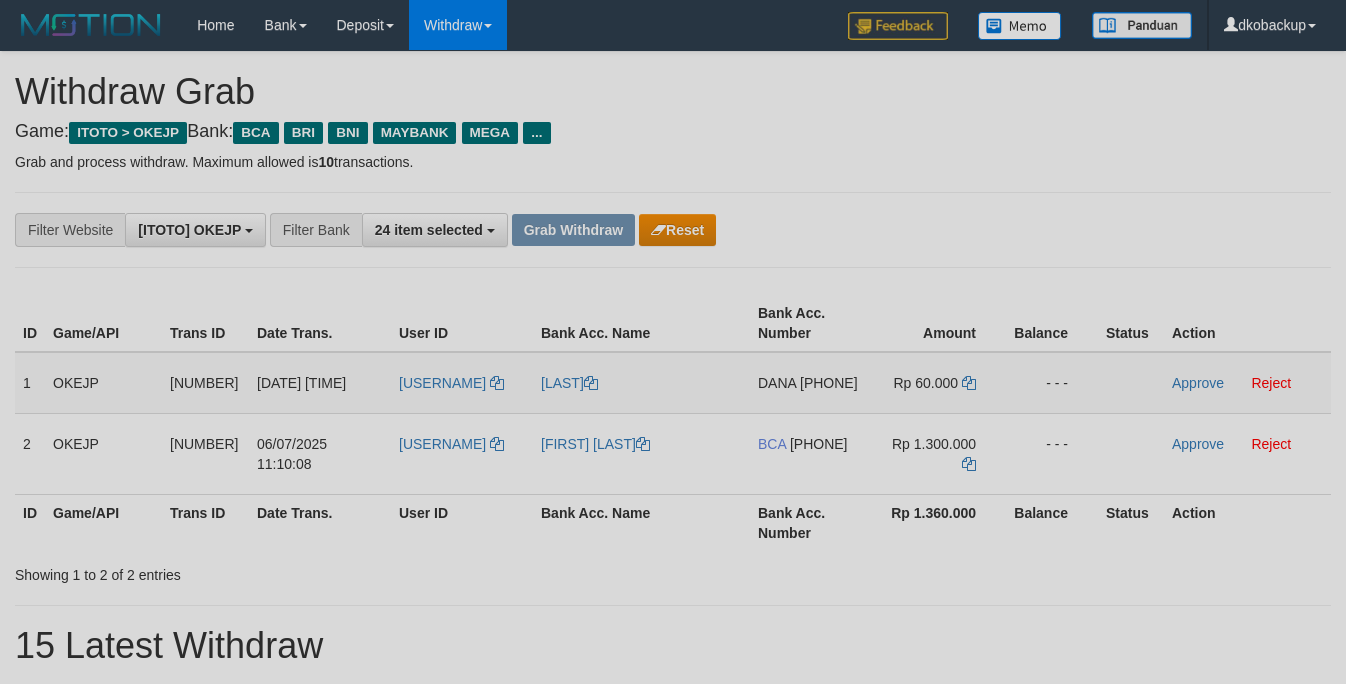 scroll, scrollTop: 0, scrollLeft: 0, axis: both 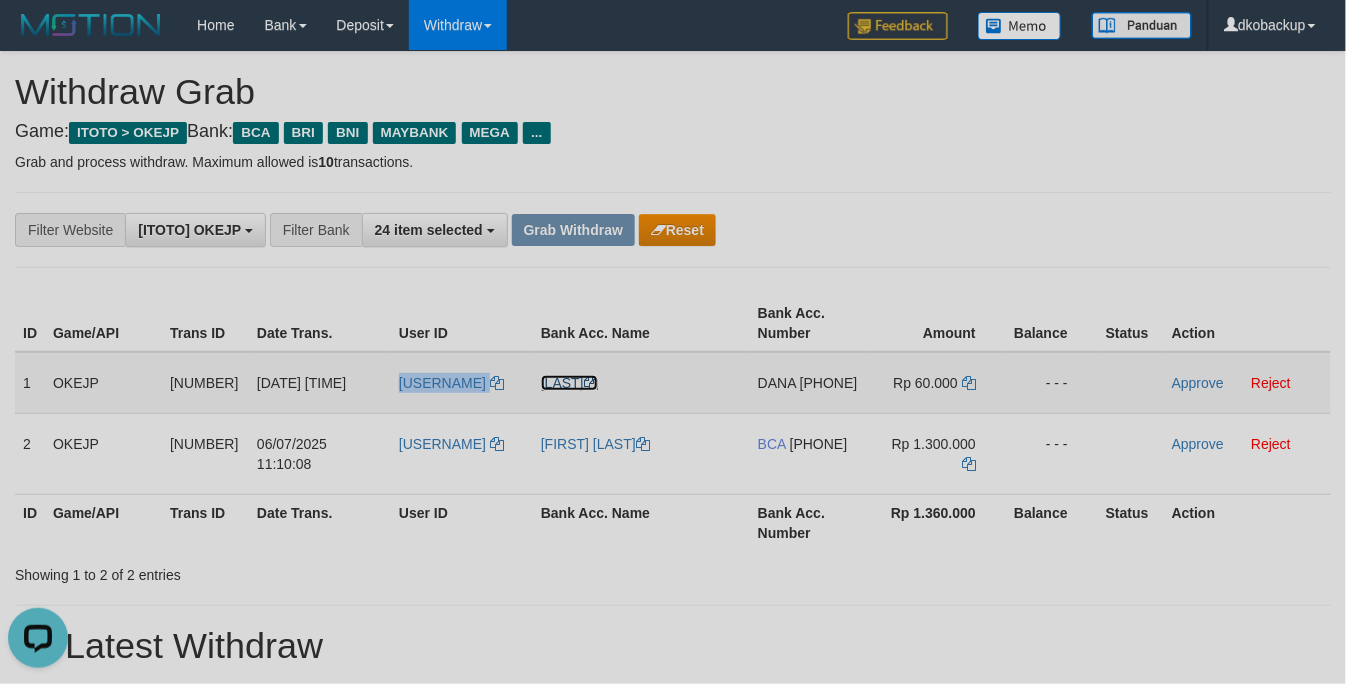 click on "[LAST]" at bounding box center [569, 383] 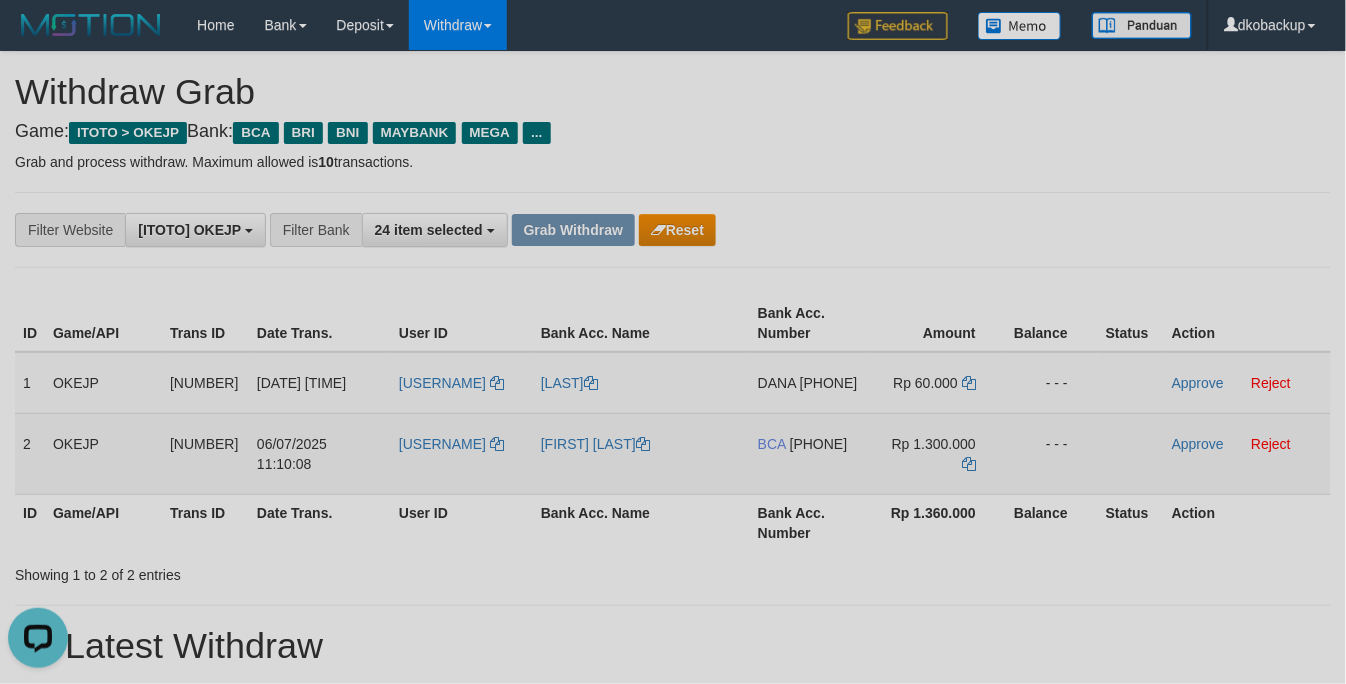 drag, startPoint x: 393, startPoint y: 441, endPoint x: 488, endPoint y: 441, distance: 95 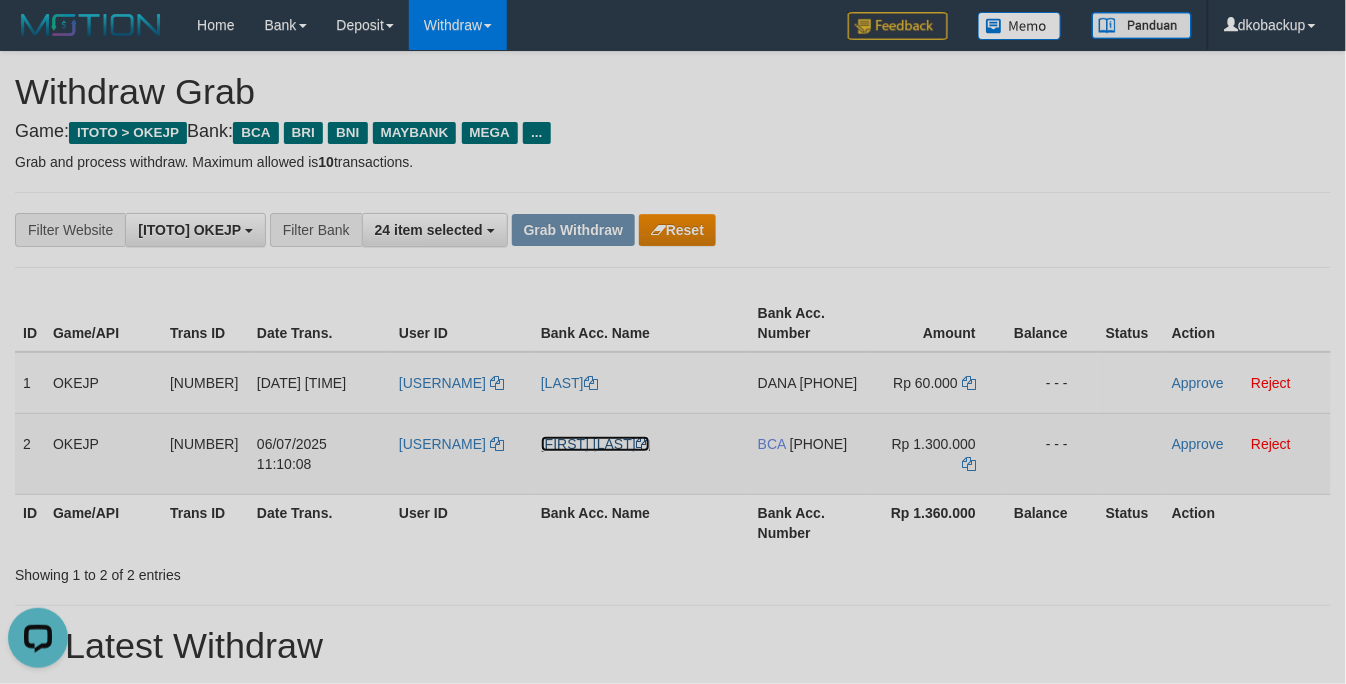 drag, startPoint x: 610, startPoint y: 470, endPoint x: 878, endPoint y: 438, distance: 269.9037 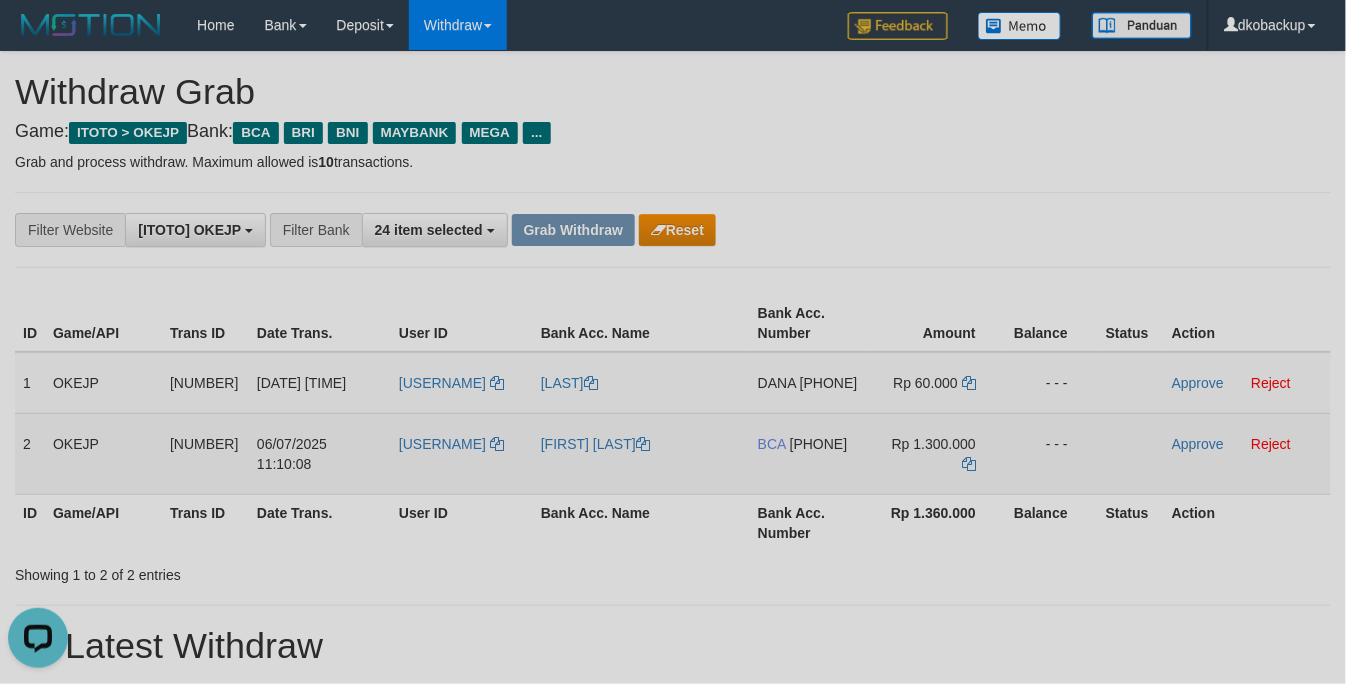 copy on "[FIRST][NUMBER]" 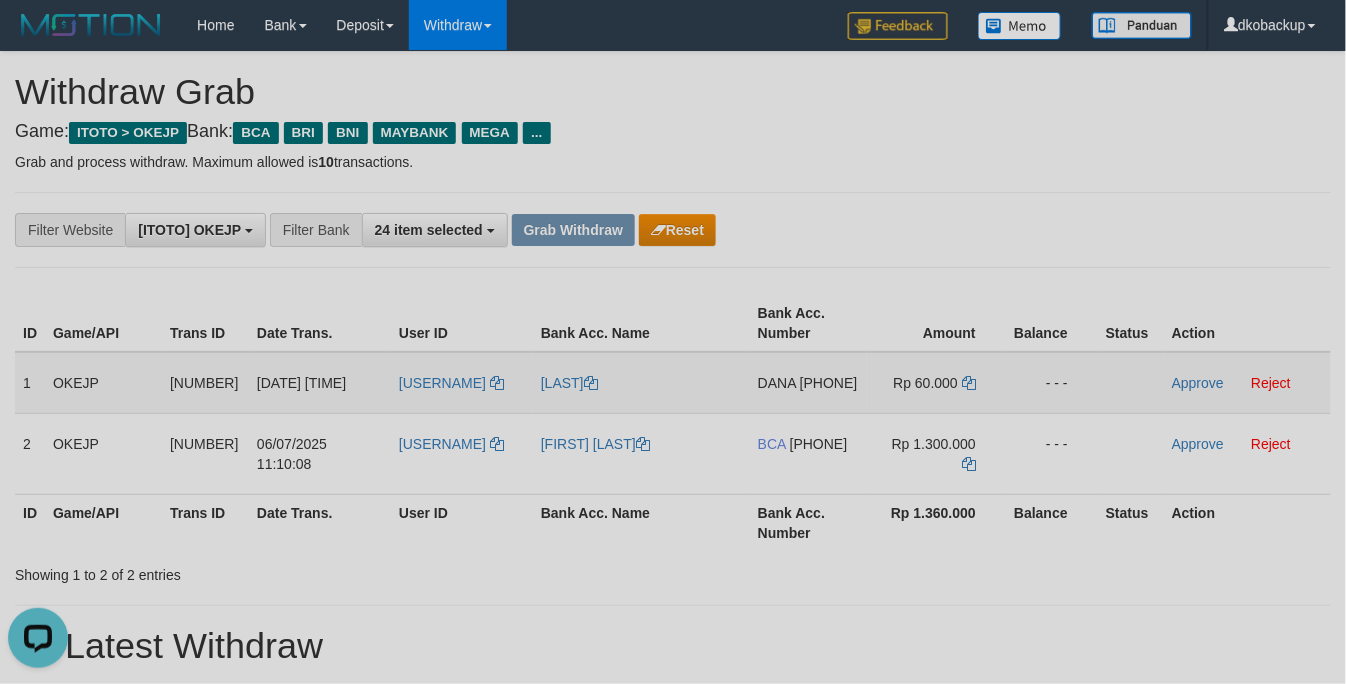 click on "[PHONE]" at bounding box center [829, 383] 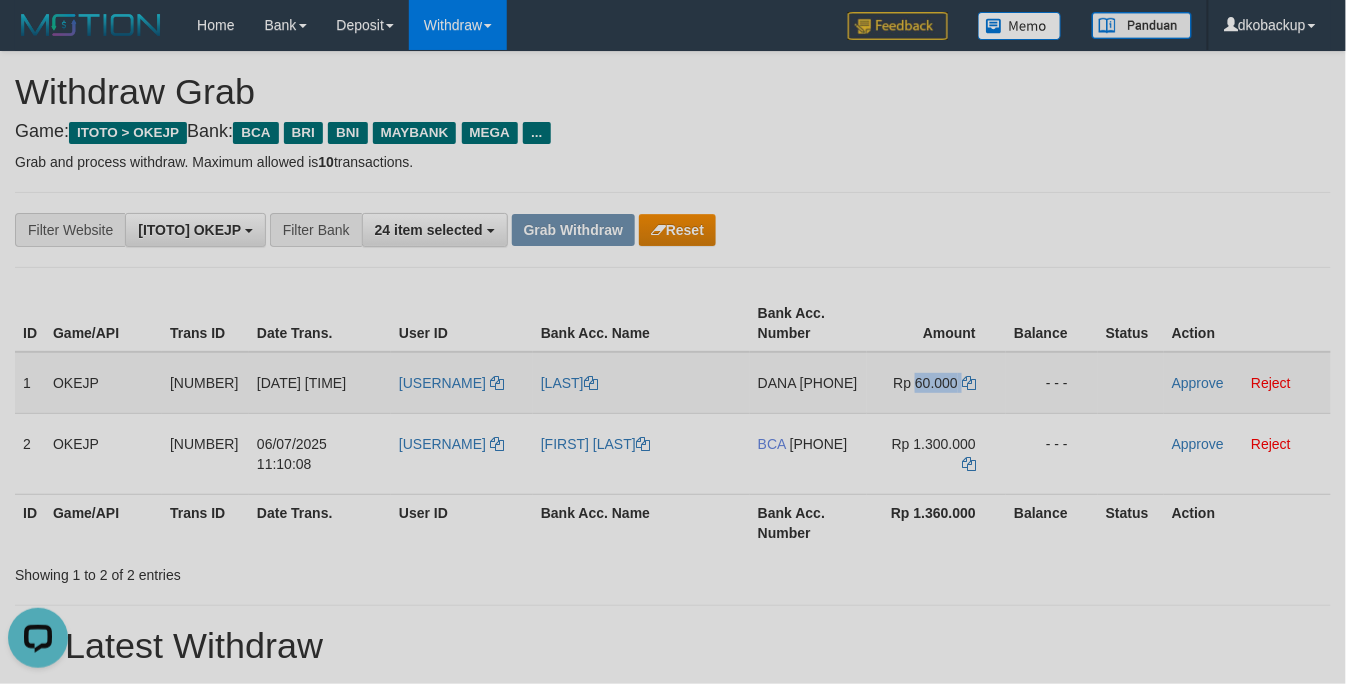 click on "Rp 60.000" at bounding box center [926, 383] 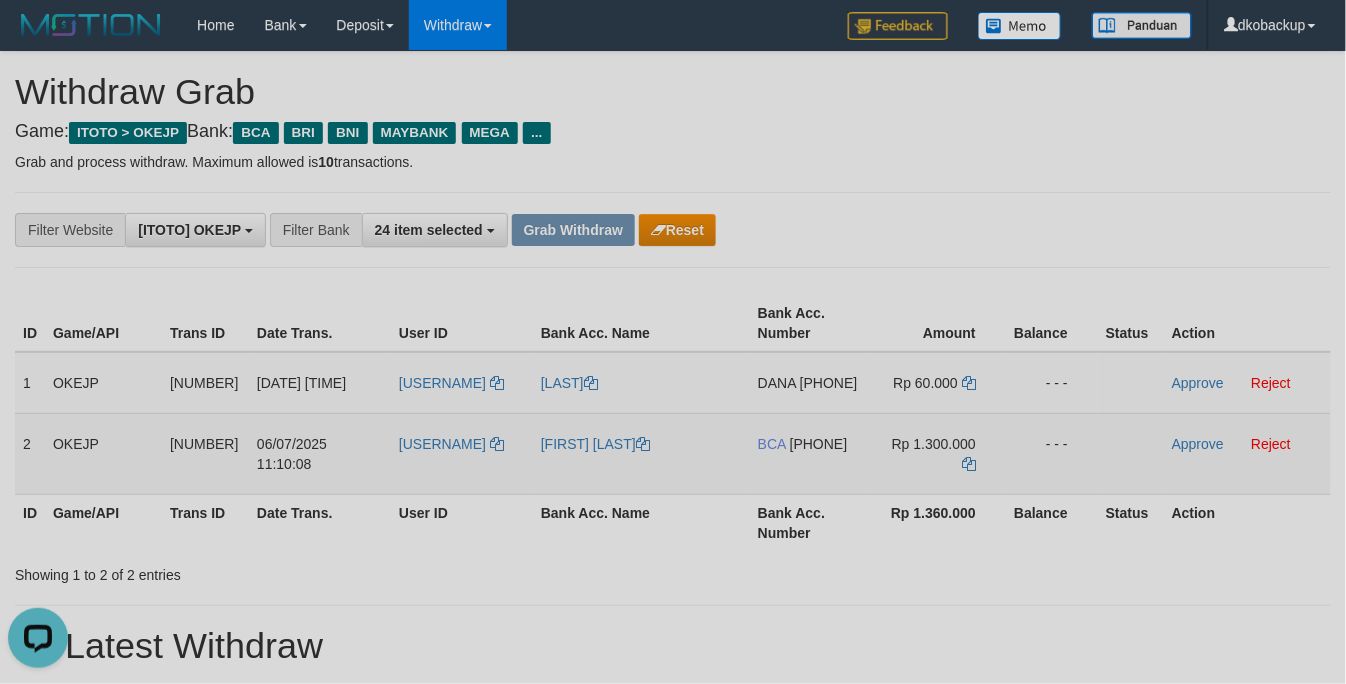 click on "[NUMBER]" at bounding box center (819, 444) 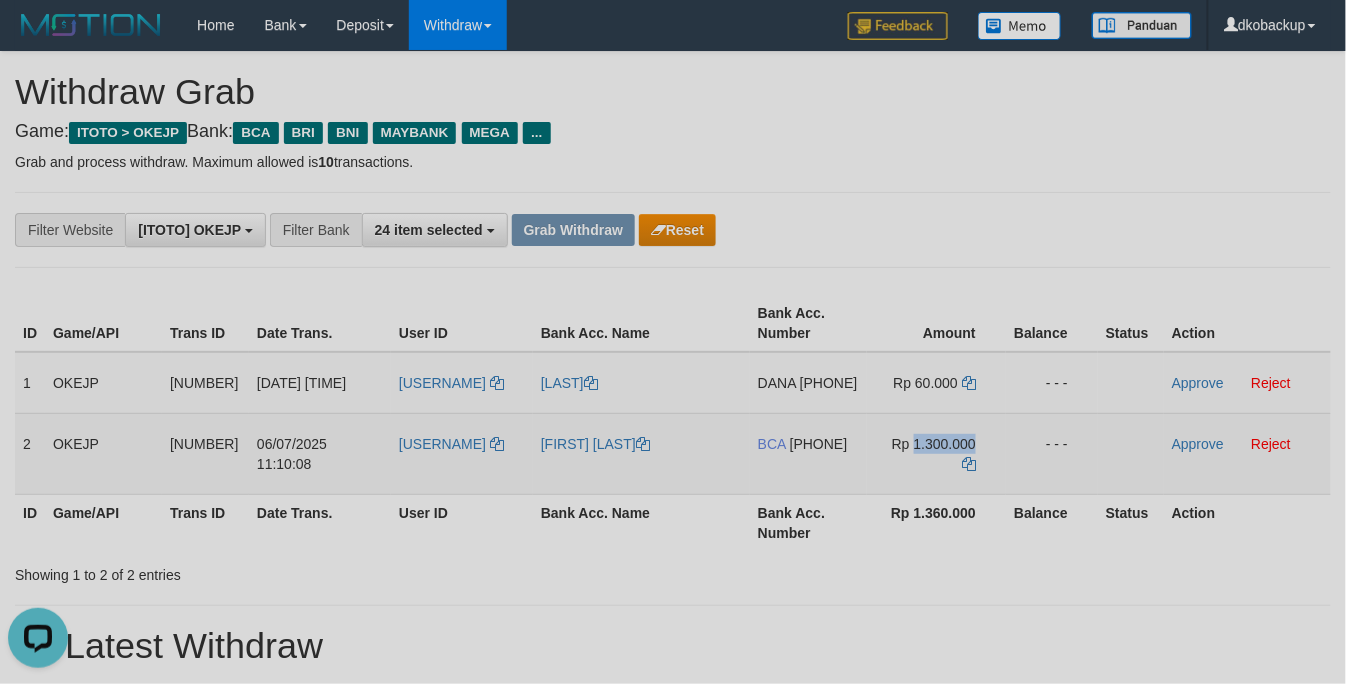 click on "Rp 1.300.000" at bounding box center [934, 444] 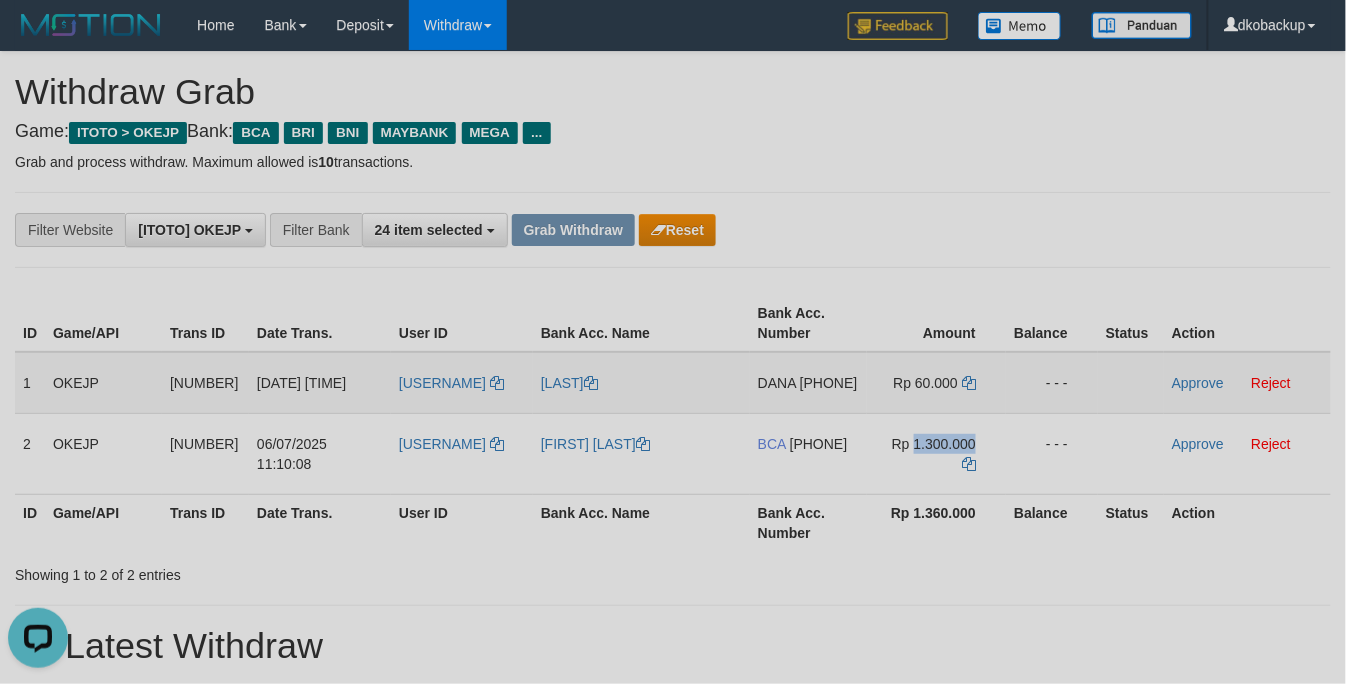 copy on "1.300.000" 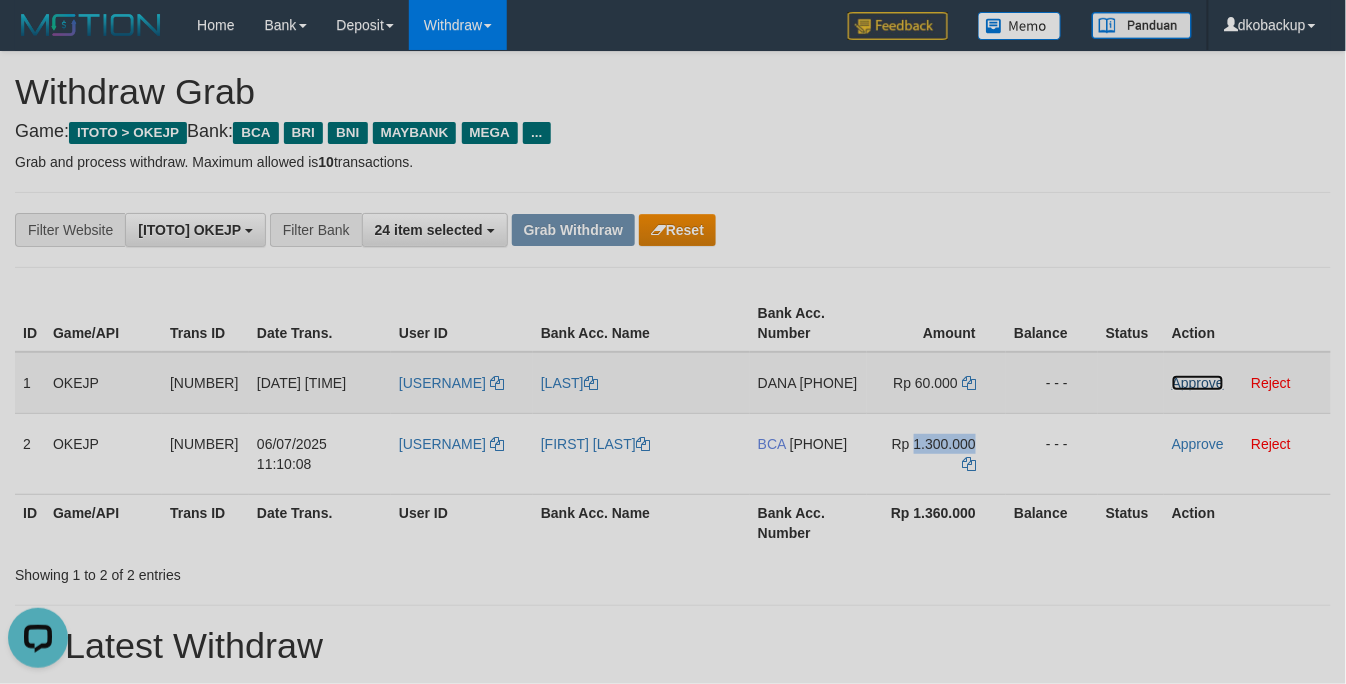 click on "Approve" at bounding box center (1198, 383) 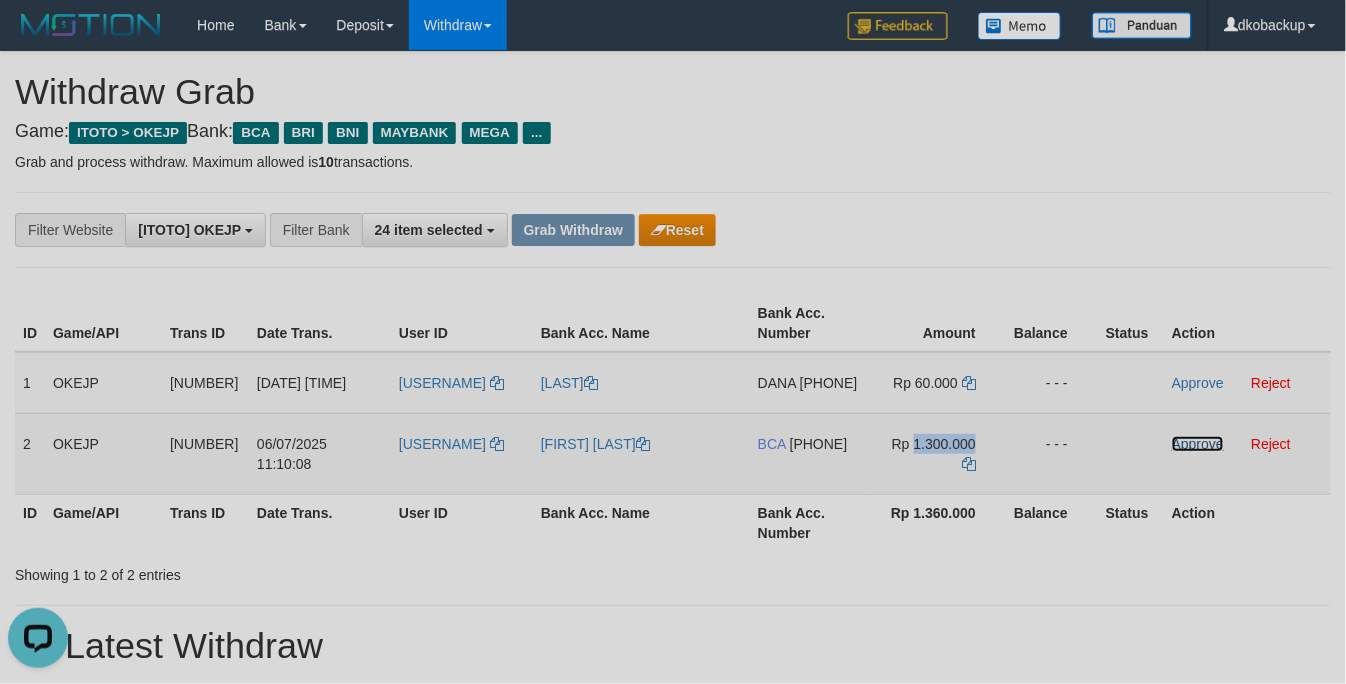 click on "Approve" at bounding box center (1198, 444) 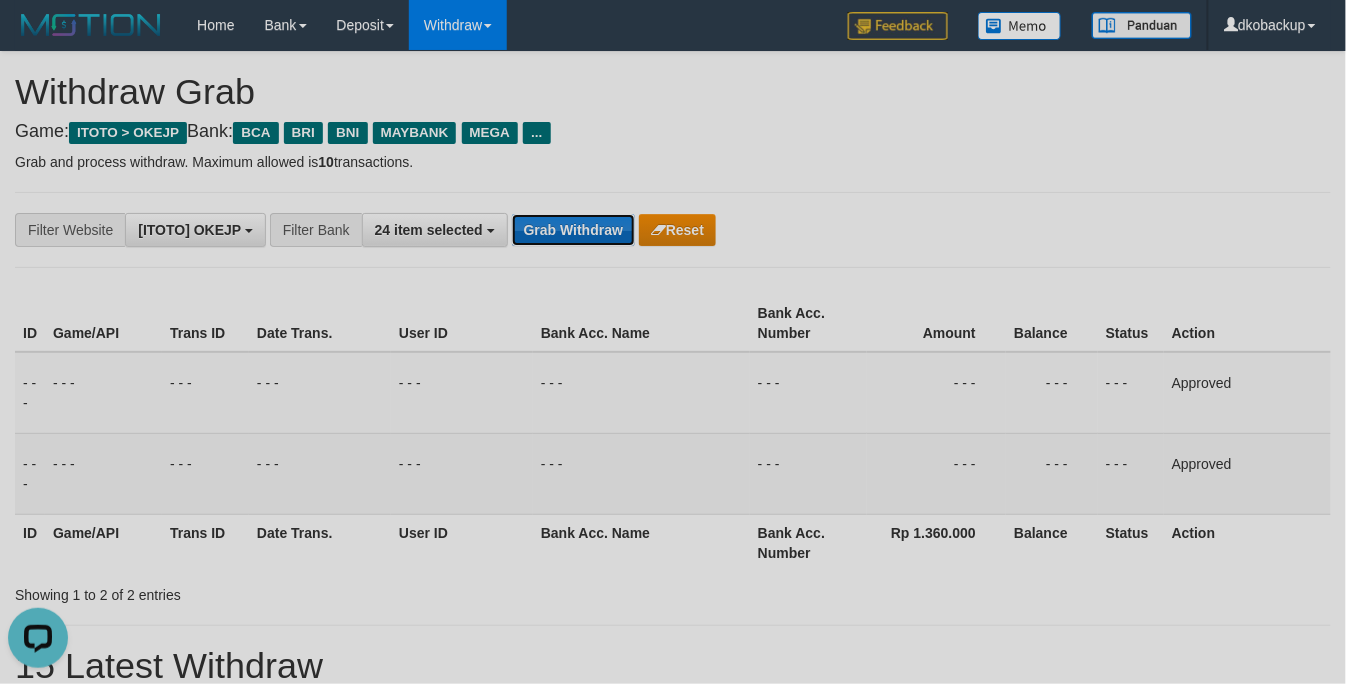 click on "Grab Withdraw" at bounding box center [573, 230] 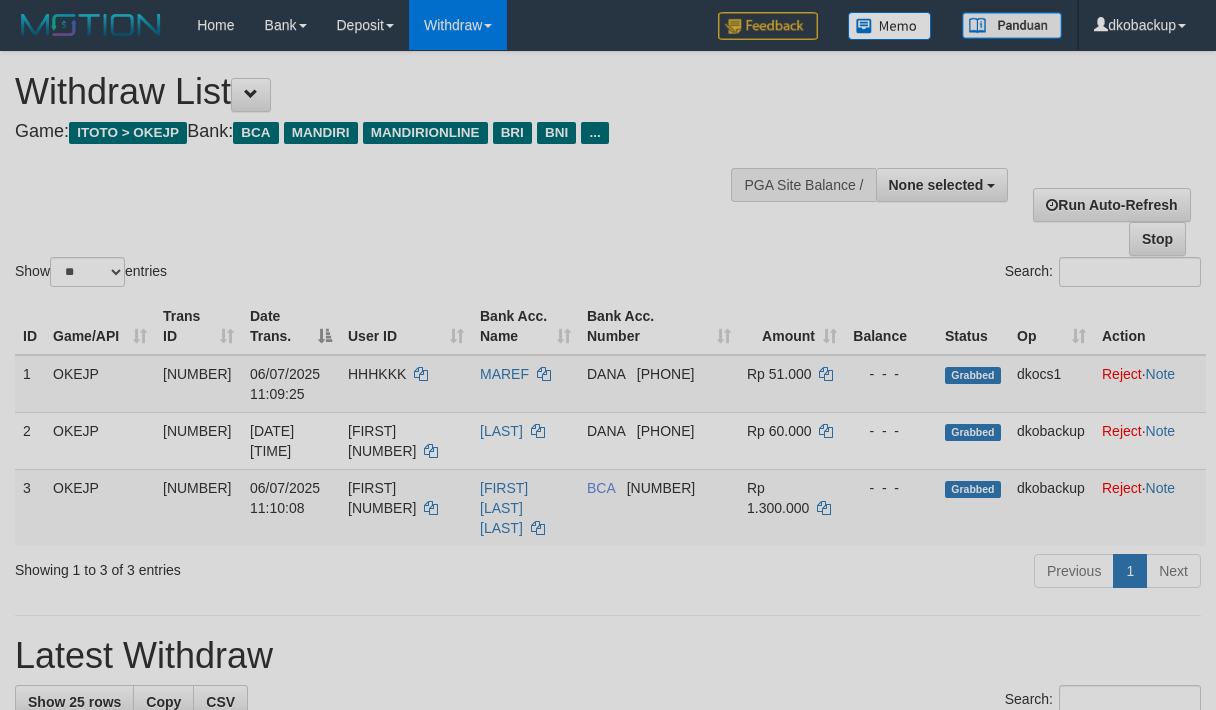 scroll, scrollTop: 0, scrollLeft: 0, axis: both 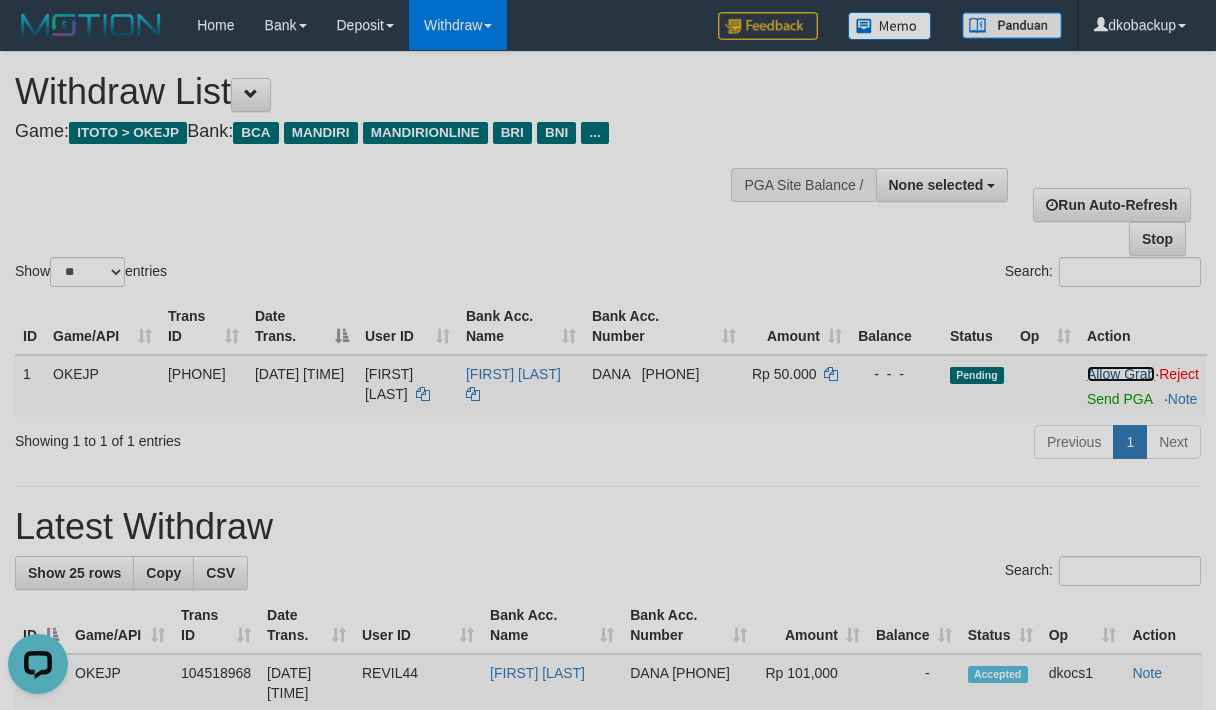 drag, startPoint x: 1112, startPoint y: 386, endPoint x: 1078, endPoint y: 348, distance: 50.990196 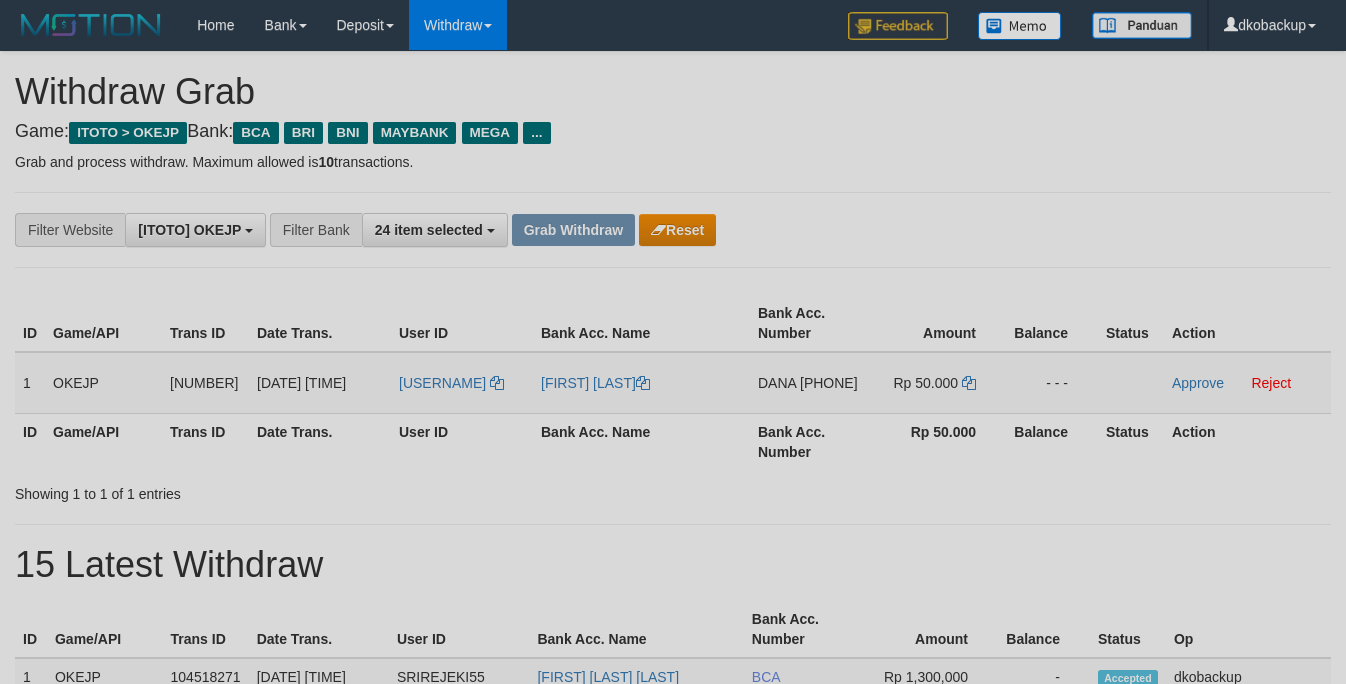 scroll, scrollTop: 0, scrollLeft: 0, axis: both 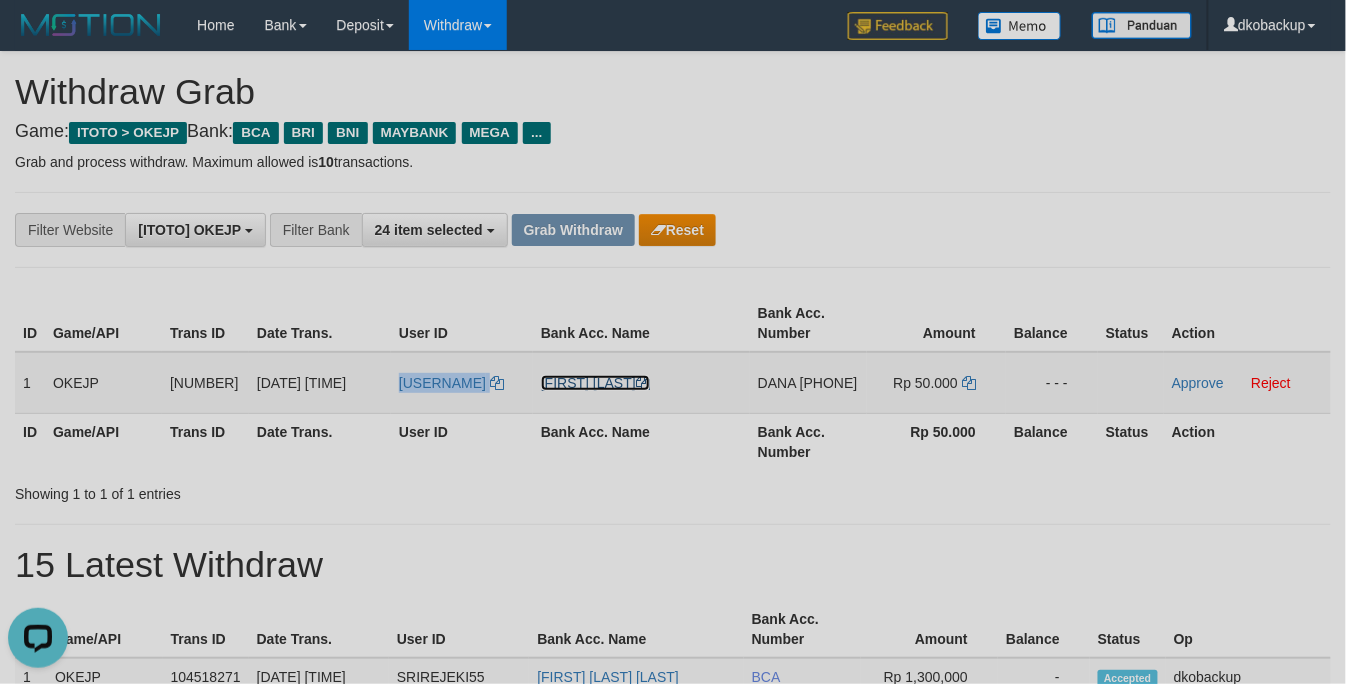 click on "[FIRST] [LAST]" at bounding box center [595, 383] 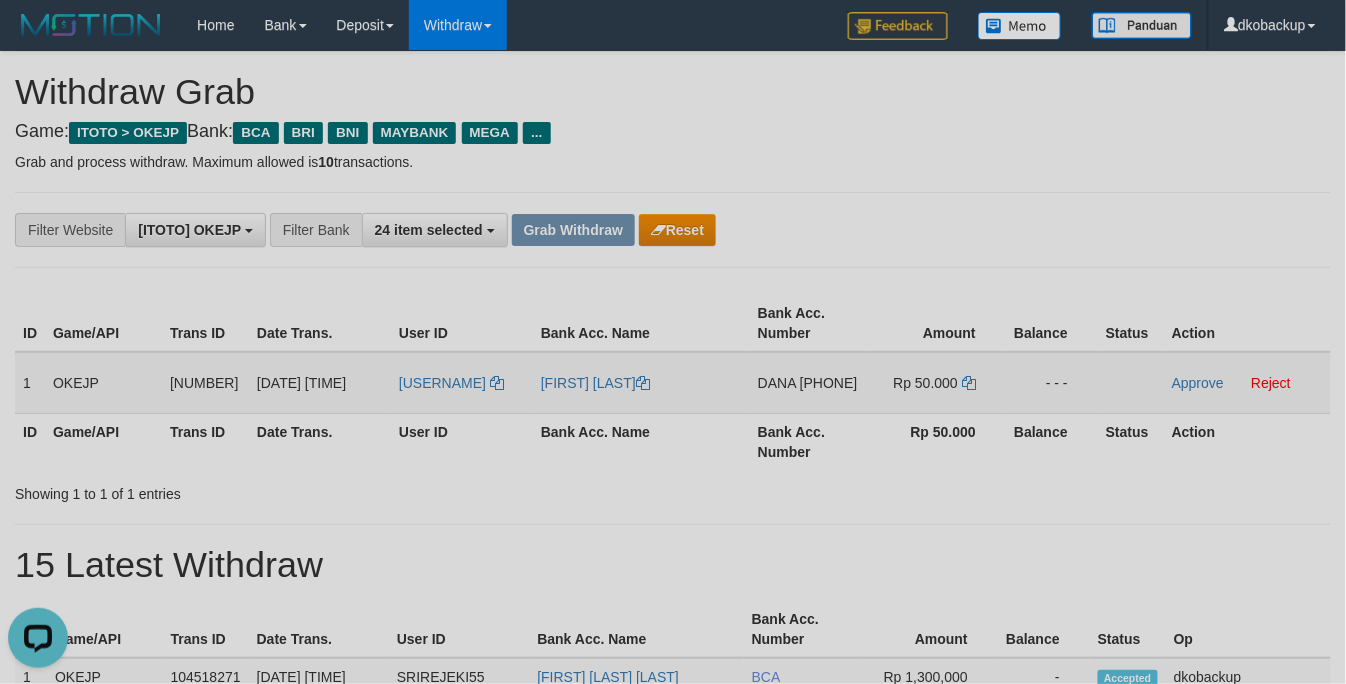 click on "[PHONE]" at bounding box center [829, 383] 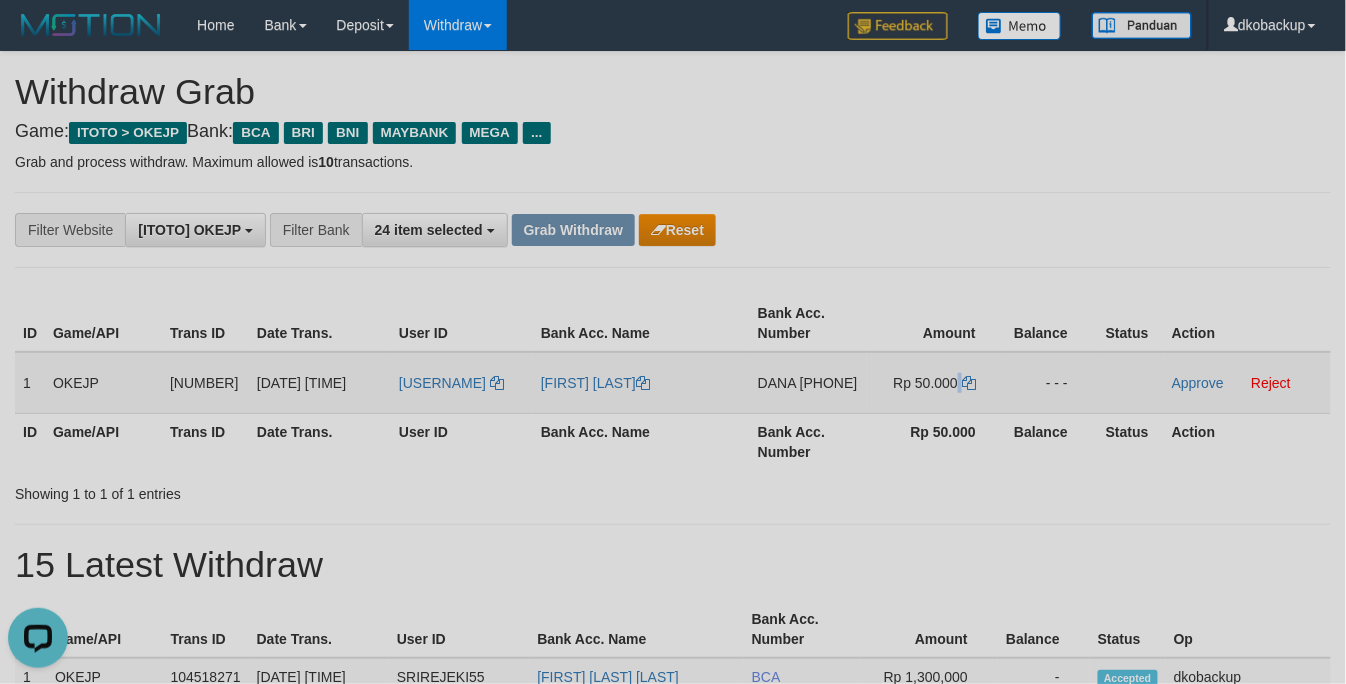 click on "Rp 50.000" at bounding box center [926, 383] 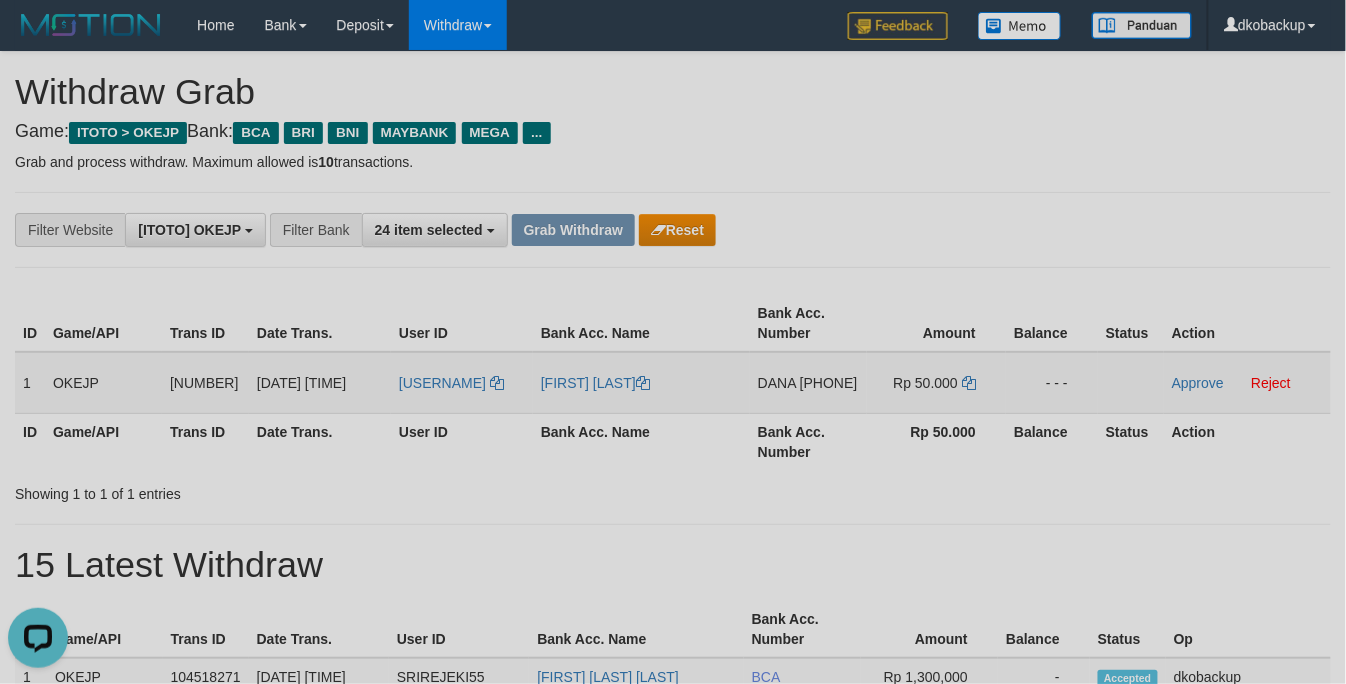 click on "Rp 50.000" at bounding box center [926, 383] 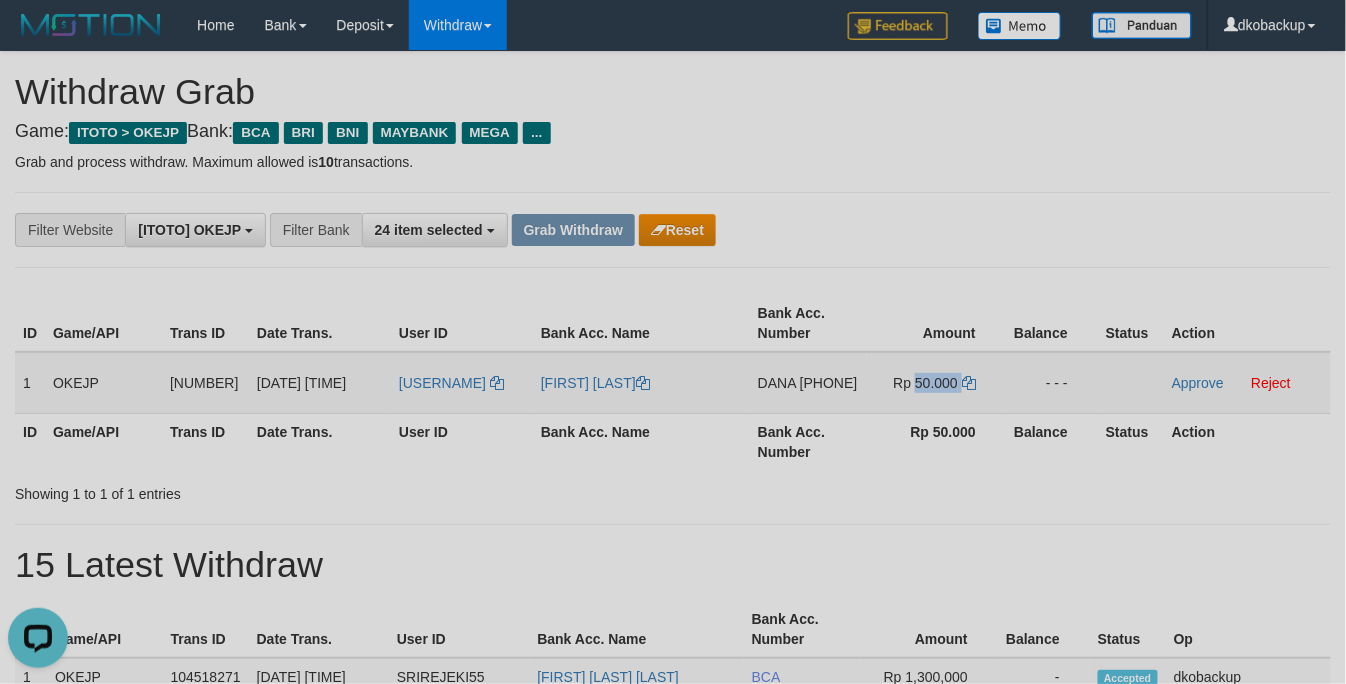 click on "Rp 50.000" at bounding box center (926, 383) 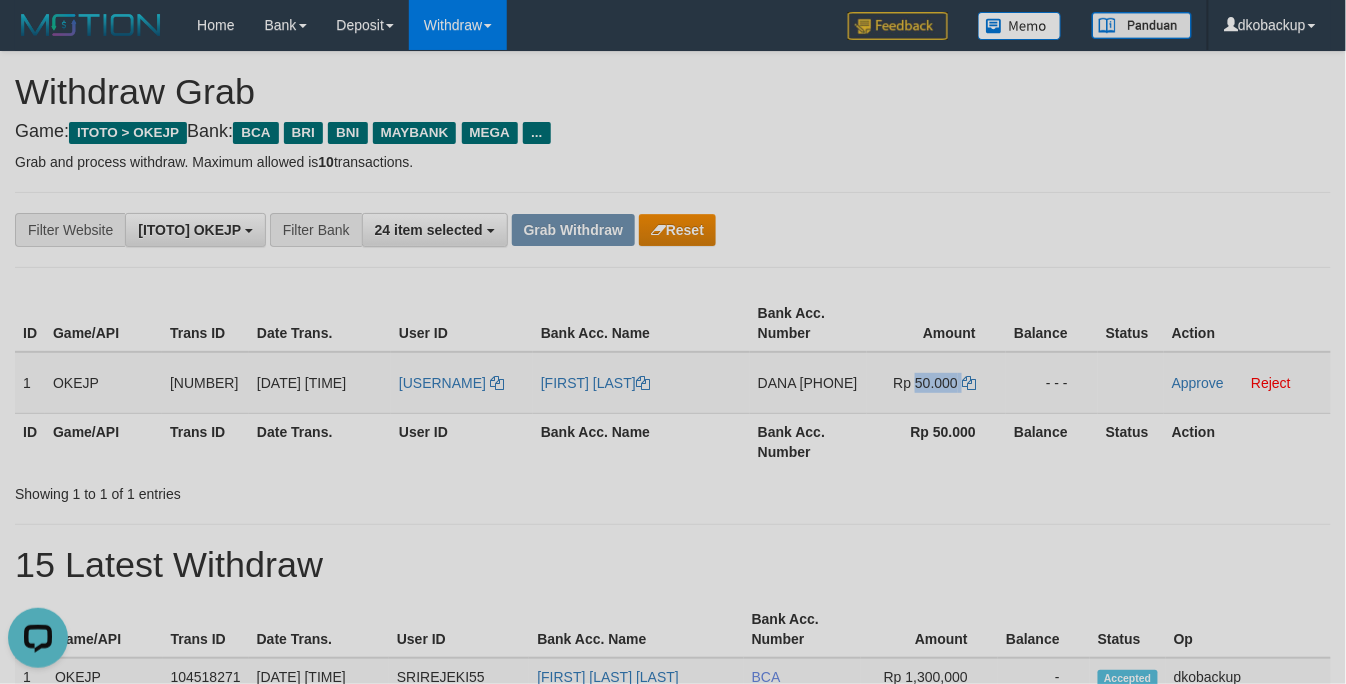 copy on "50.000" 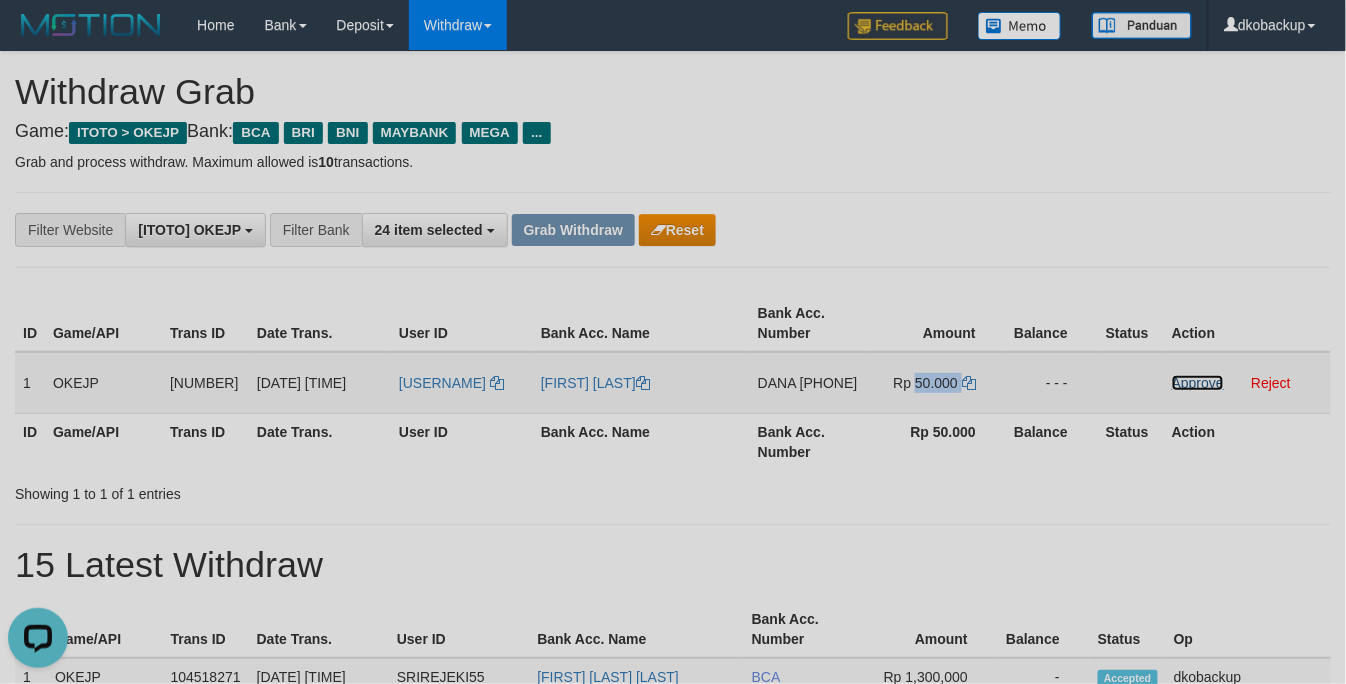click on "Approve" at bounding box center [1198, 383] 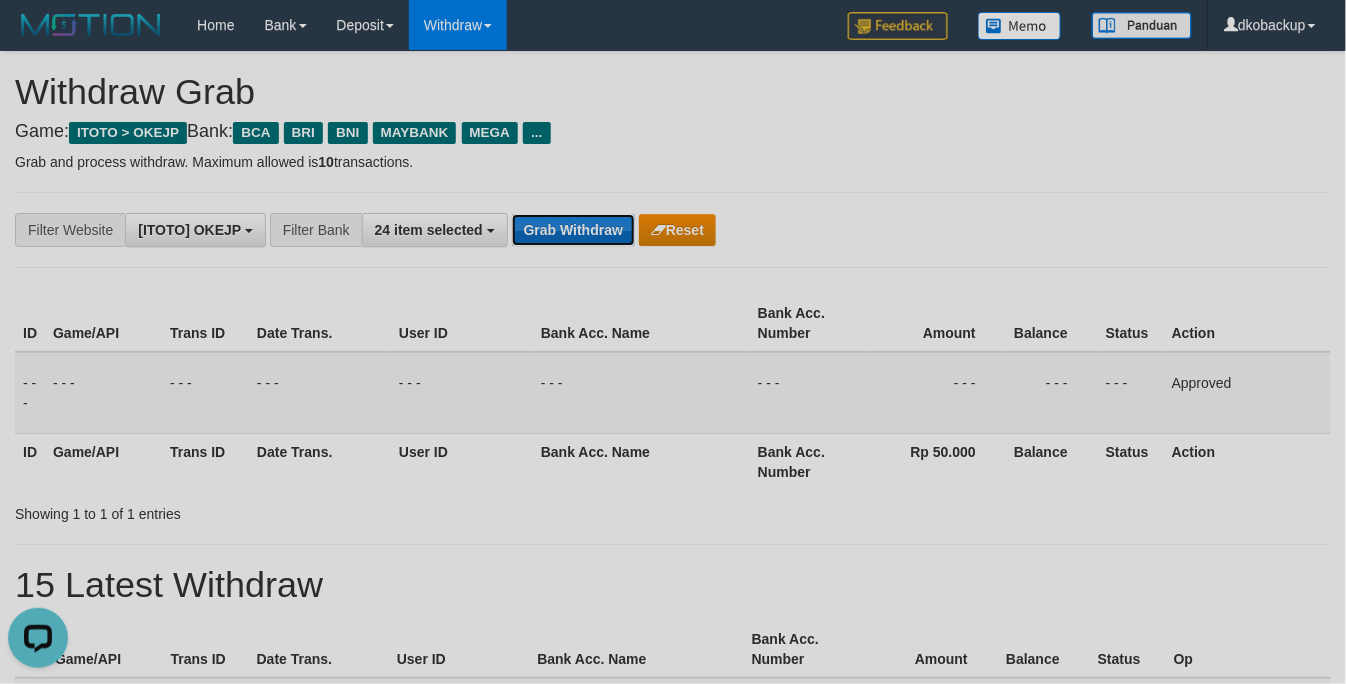 click on "Grab Withdraw" at bounding box center (573, 230) 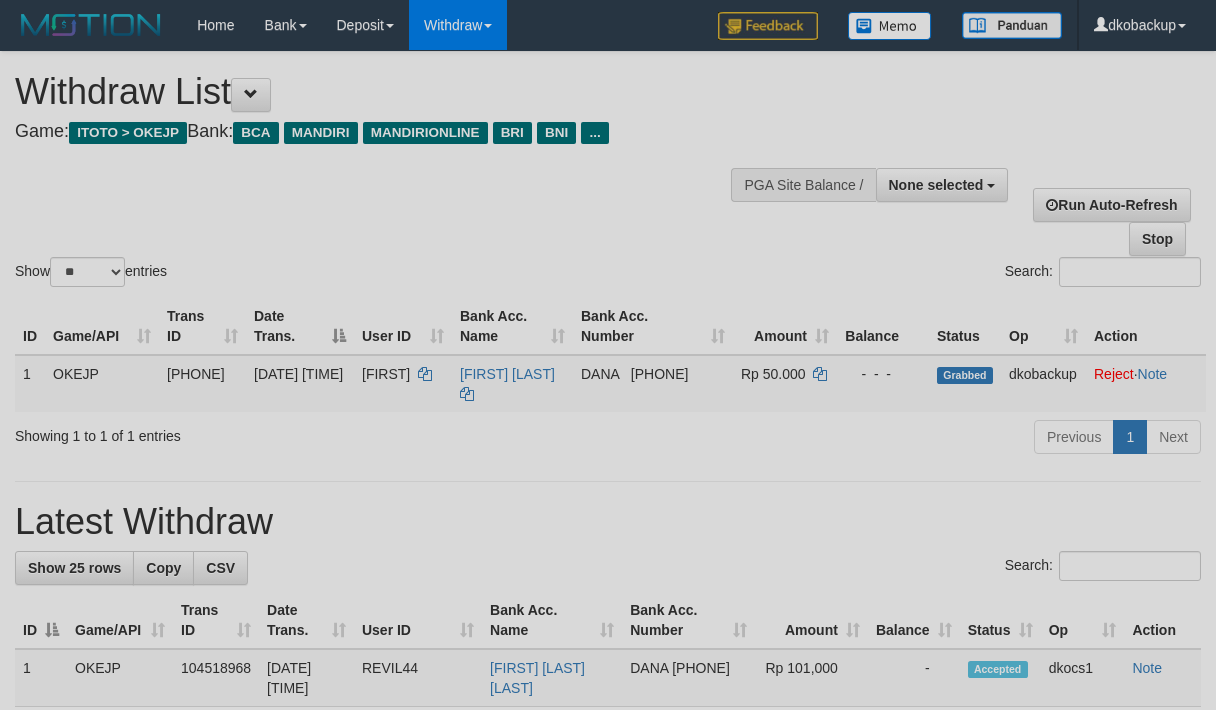 scroll, scrollTop: 0, scrollLeft: 0, axis: both 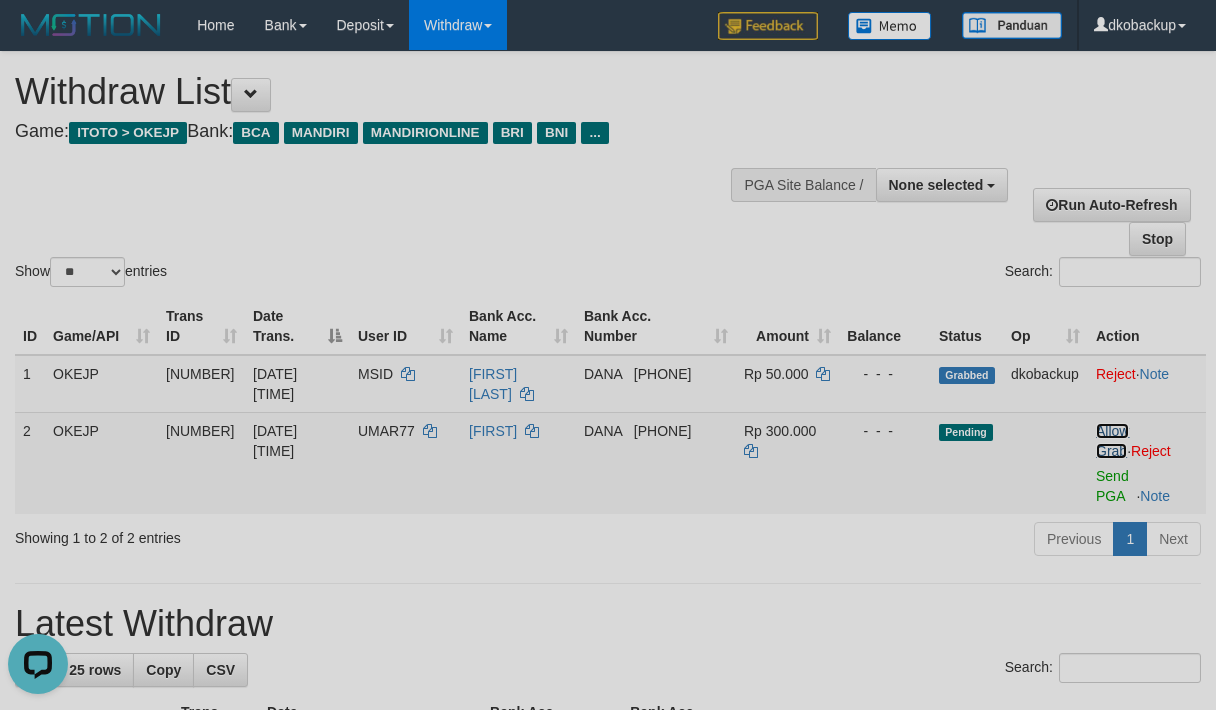 click on "Allow Grab" at bounding box center (1112, 441) 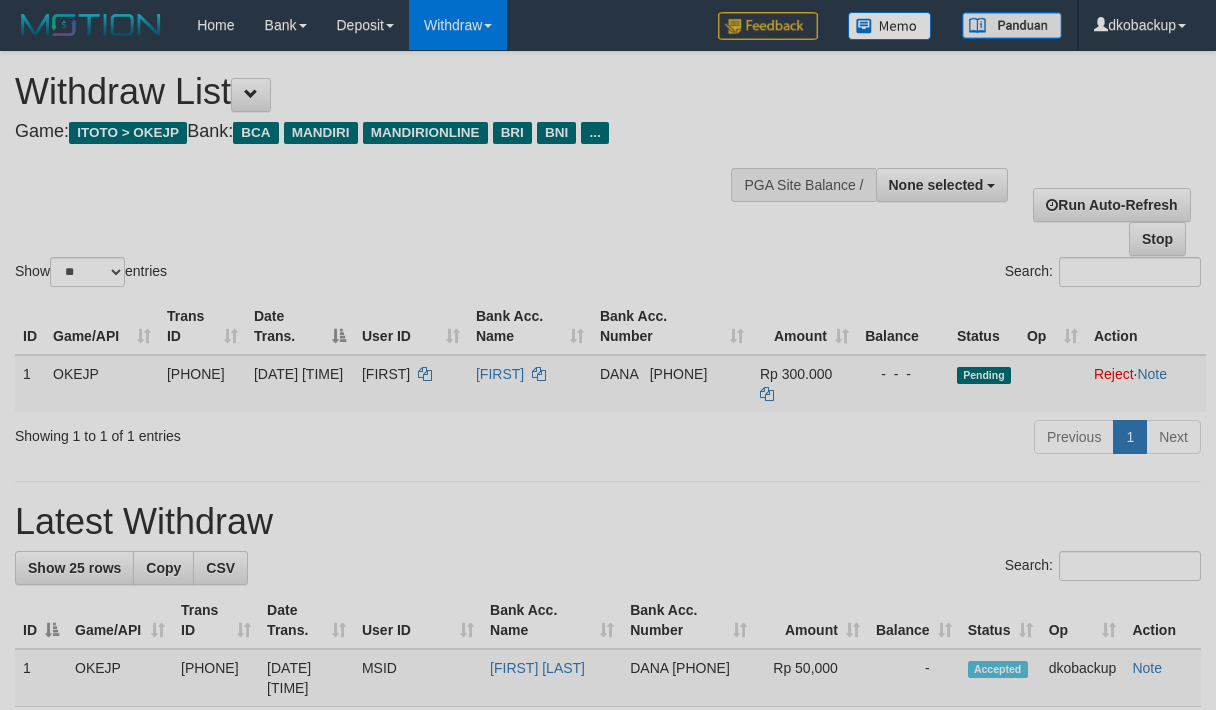 scroll, scrollTop: 0, scrollLeft: 0, axis: both 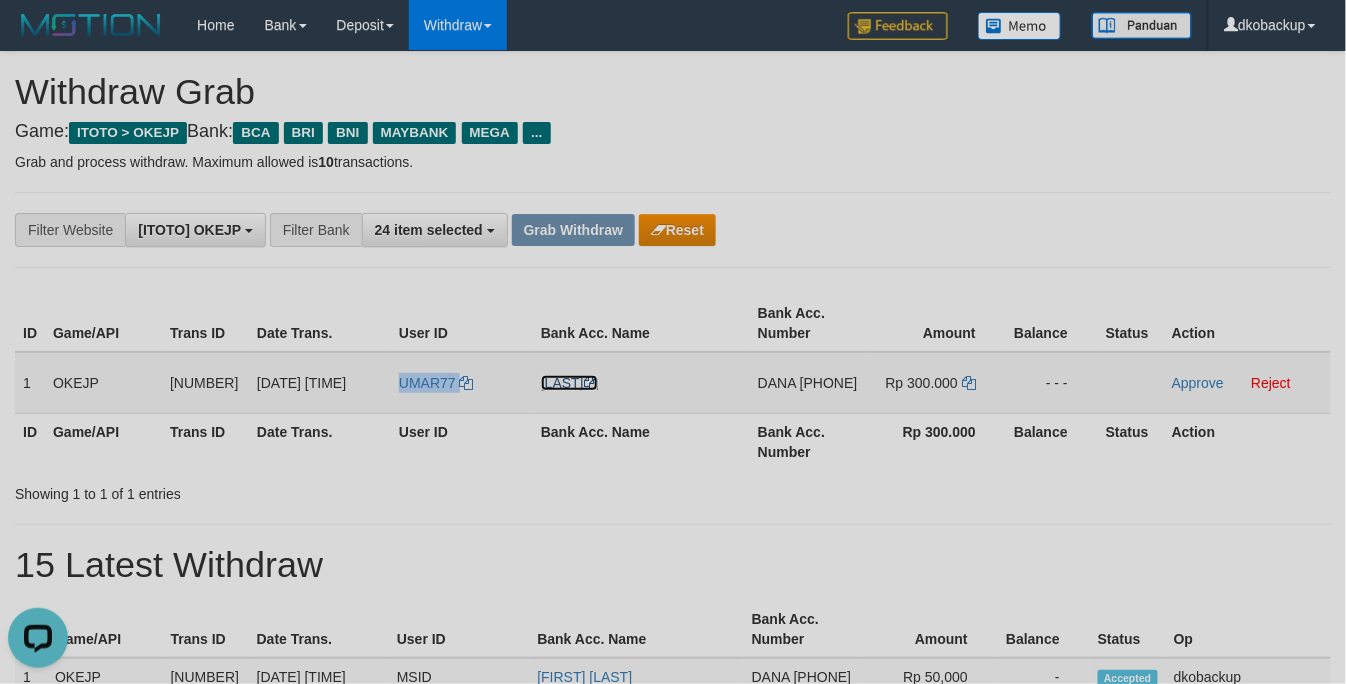 click on "[LAST]" at bounding box center [569, 383] 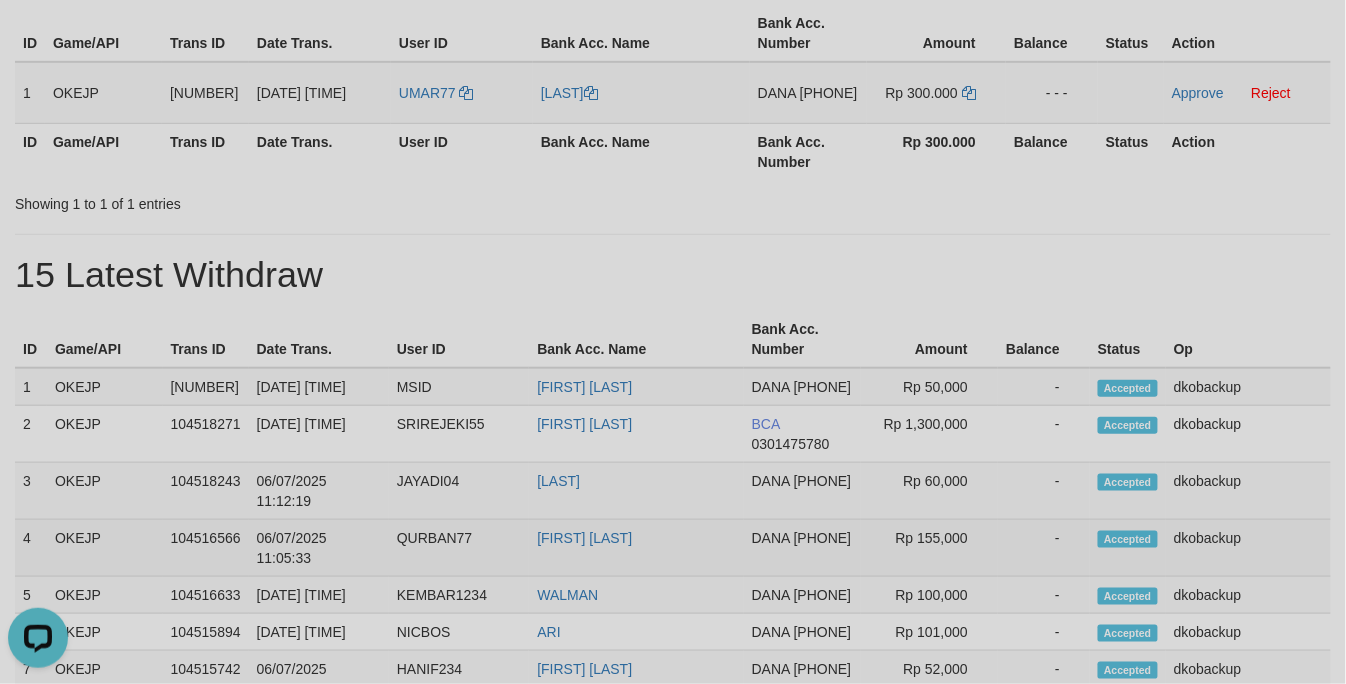 scroll, scrollTop: 0, scrollLeft: 0, axis: both 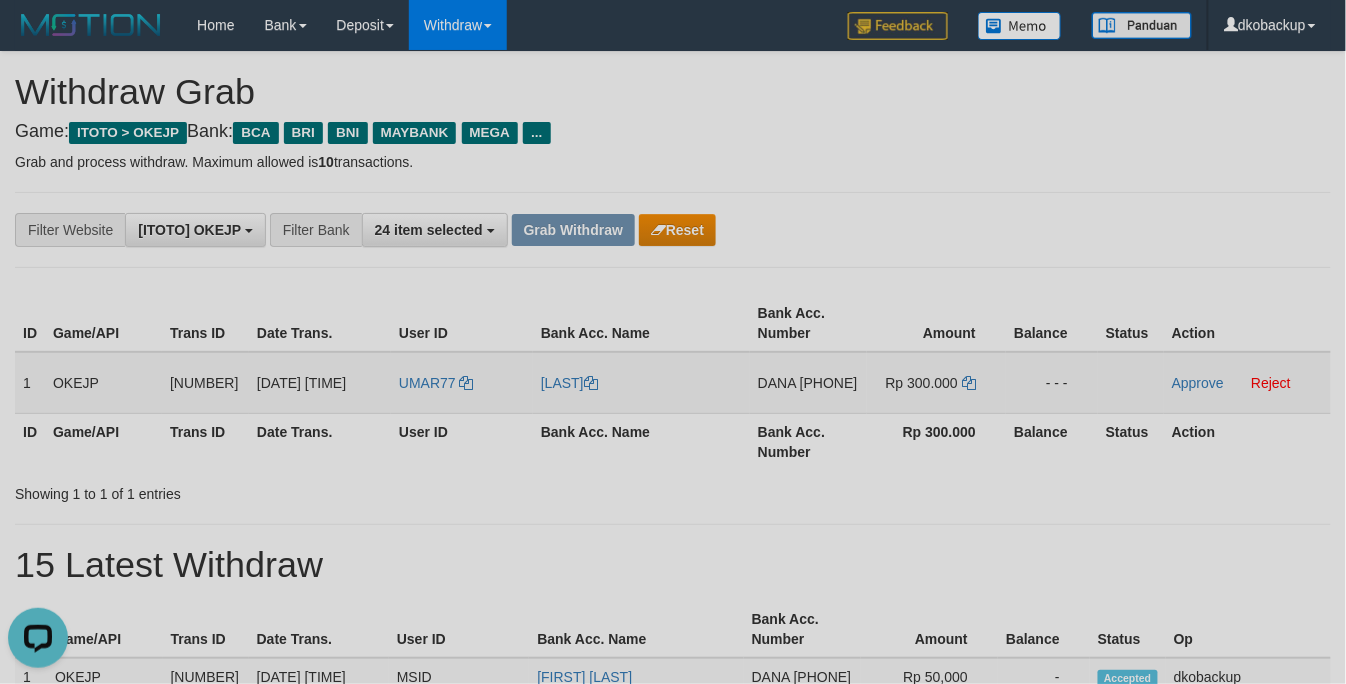 click on "[PHONE]" at bounding box center [829, 383] 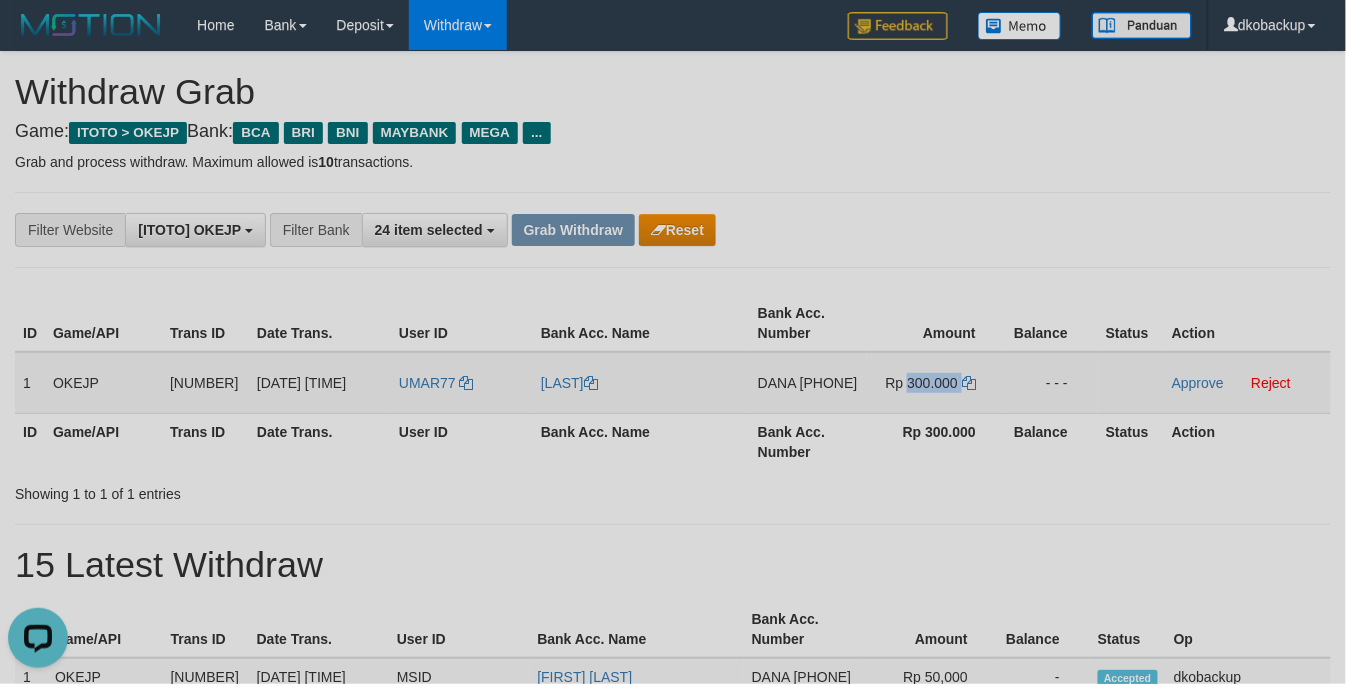 click on "Rp 300.000" at bounding box center (922, 383) 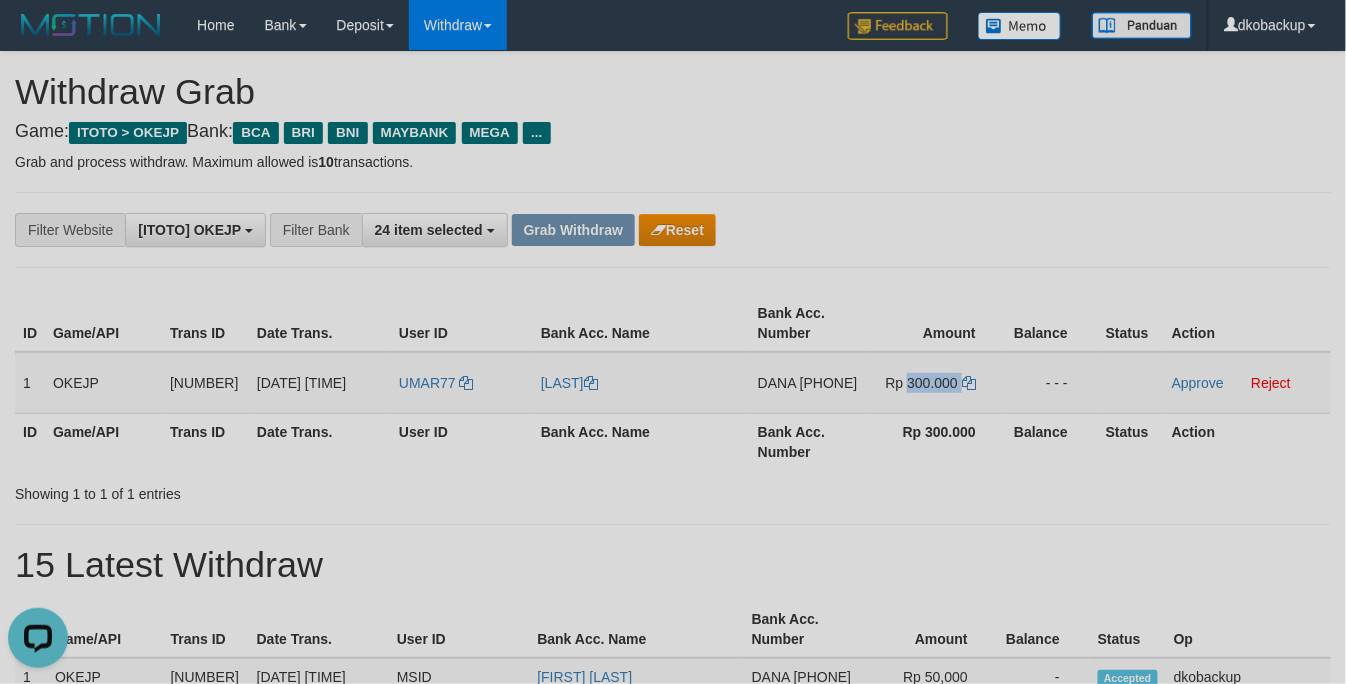copy on "300.000" 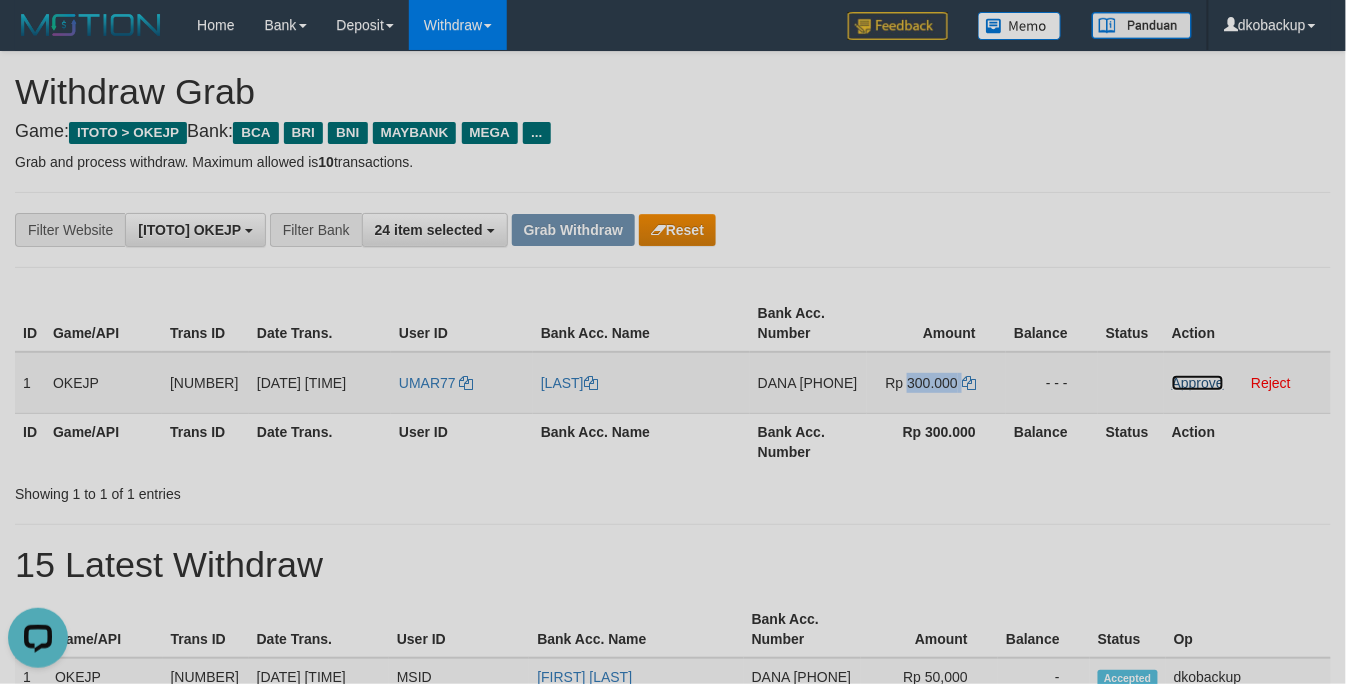 click on "Approve" at bounding box center (1198, 383) 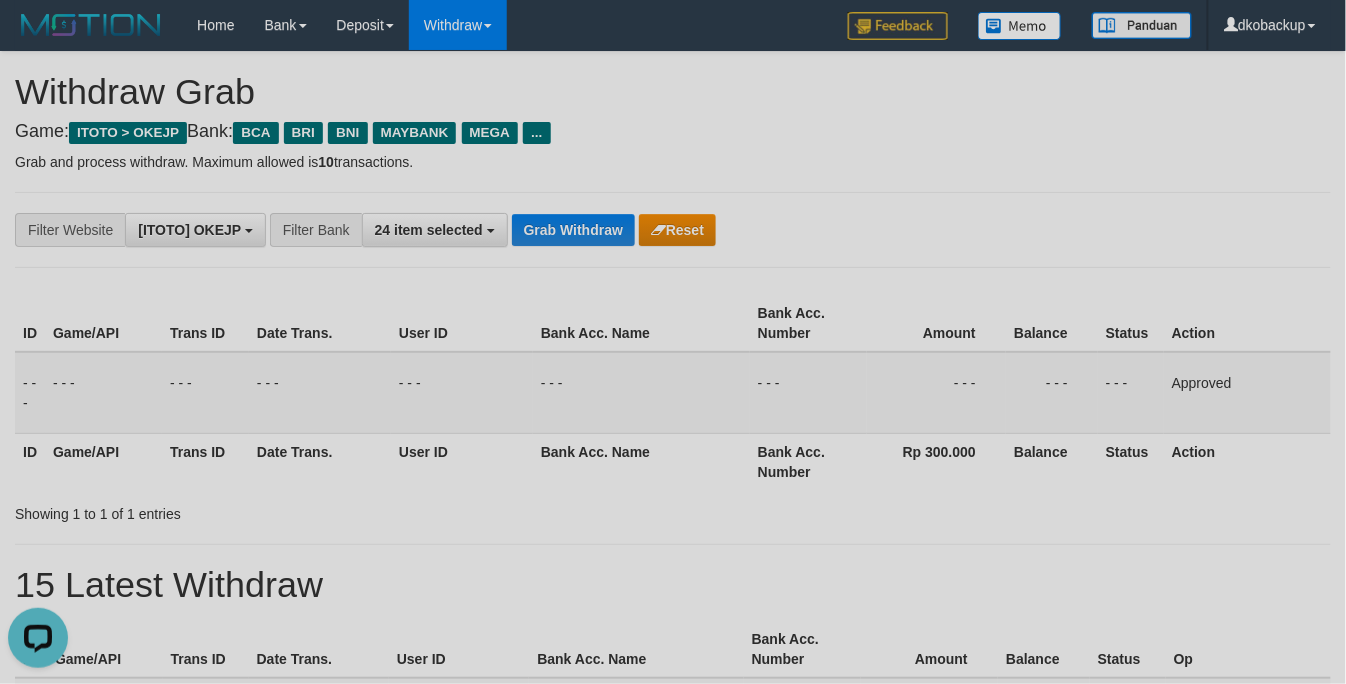 click on "**********" at bounding box center [673, 230] 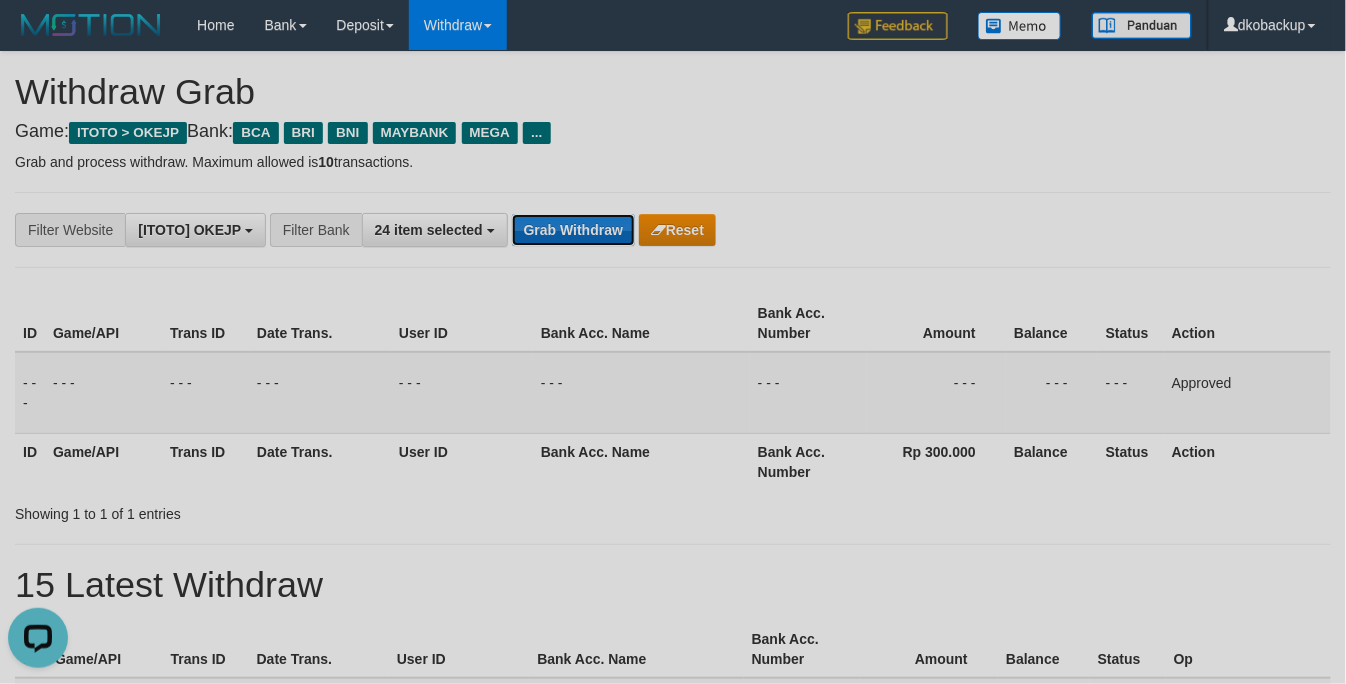 click on "Grab Withdraw" at bounding box center [573, 230] 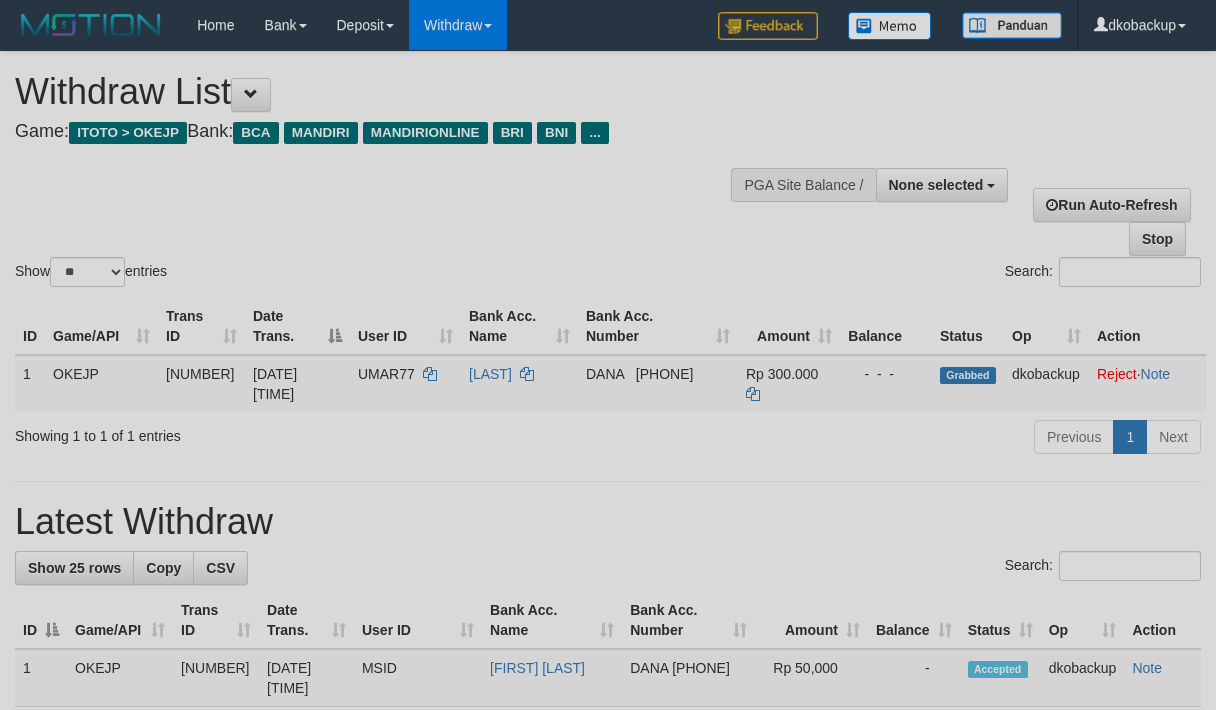scroll, scrollTop: 0, scrollLeft: 0, axis: both 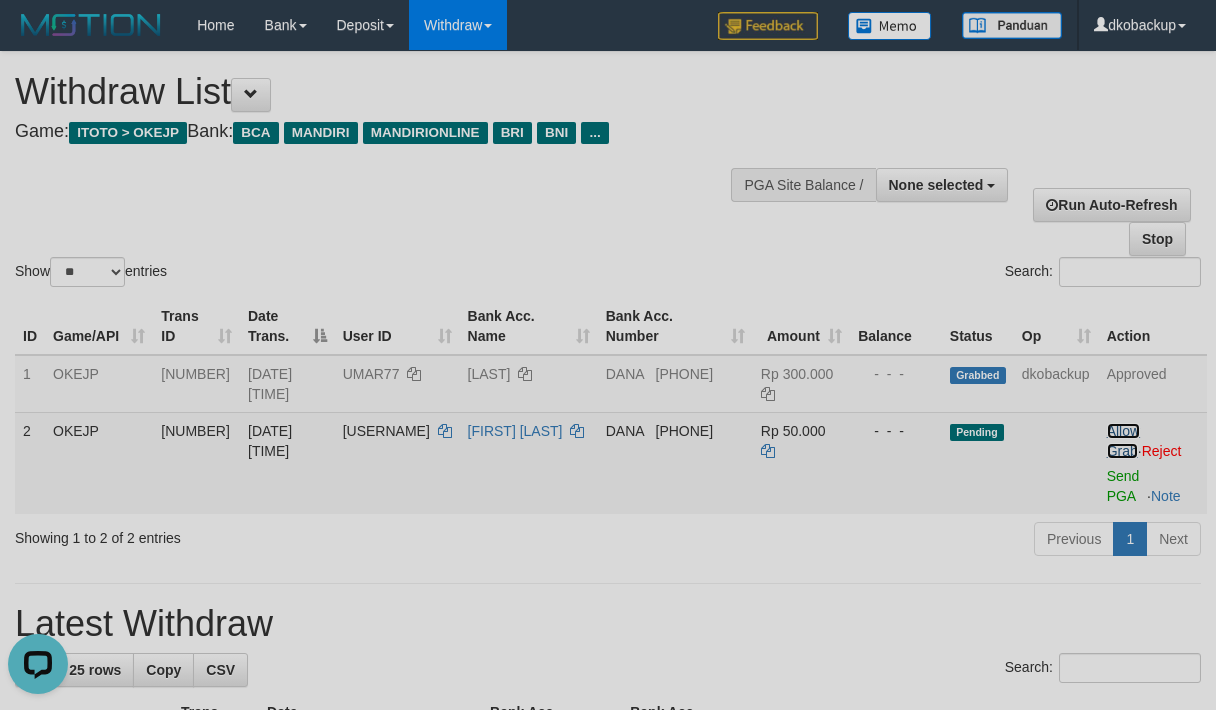 click on "Allow Grab" at bounding box center [1123, 441] 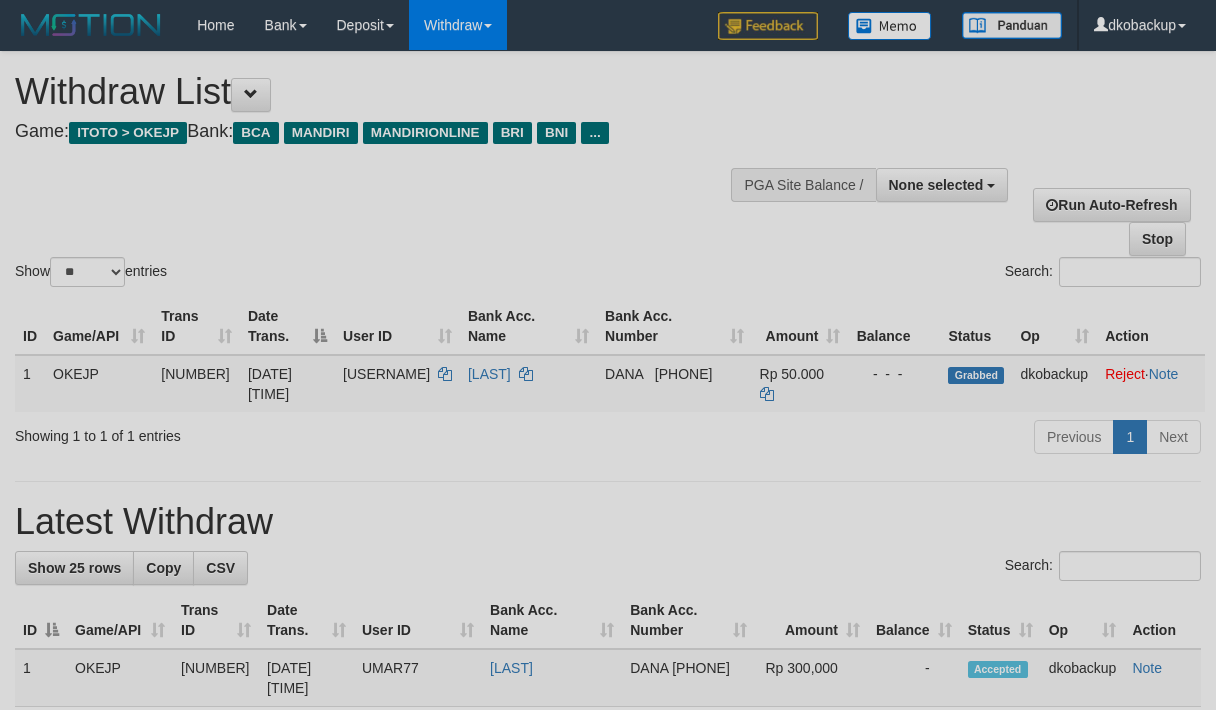 scroll, scrollTop: 0, scrollLeft: 0, axis: both 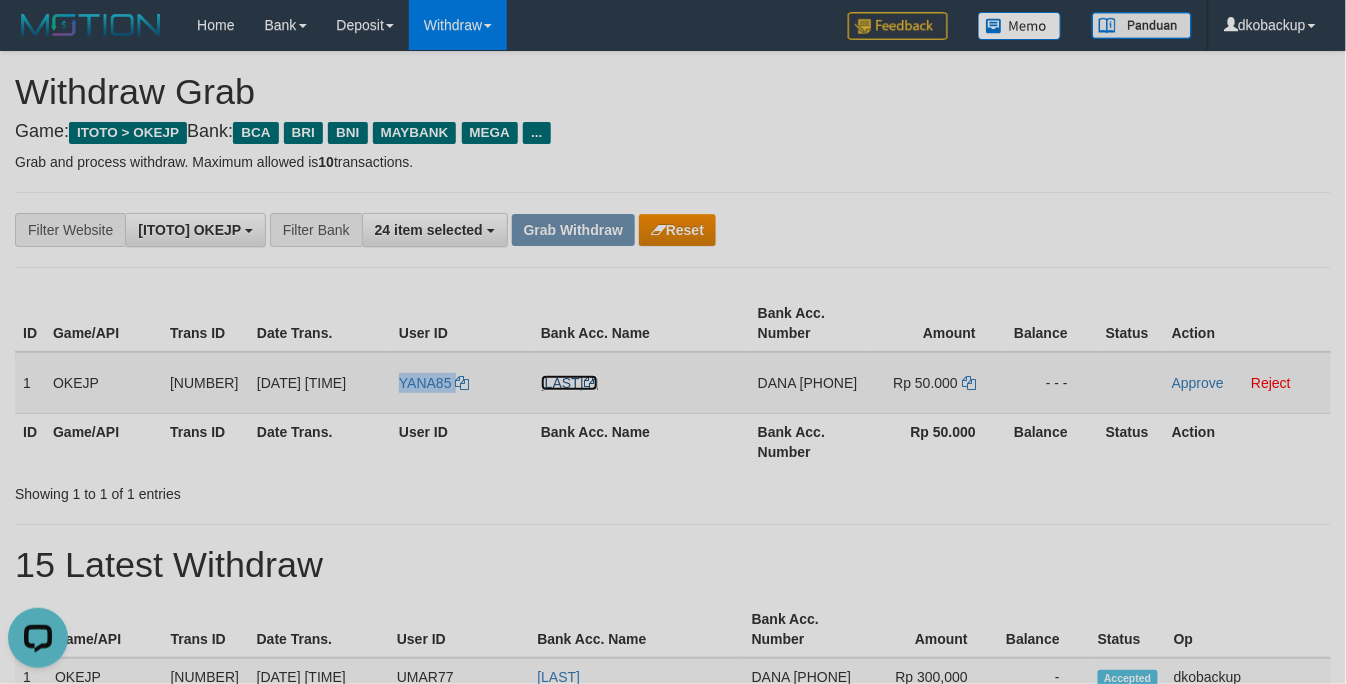click on "[LAST]" at bounding box center (569, 383) 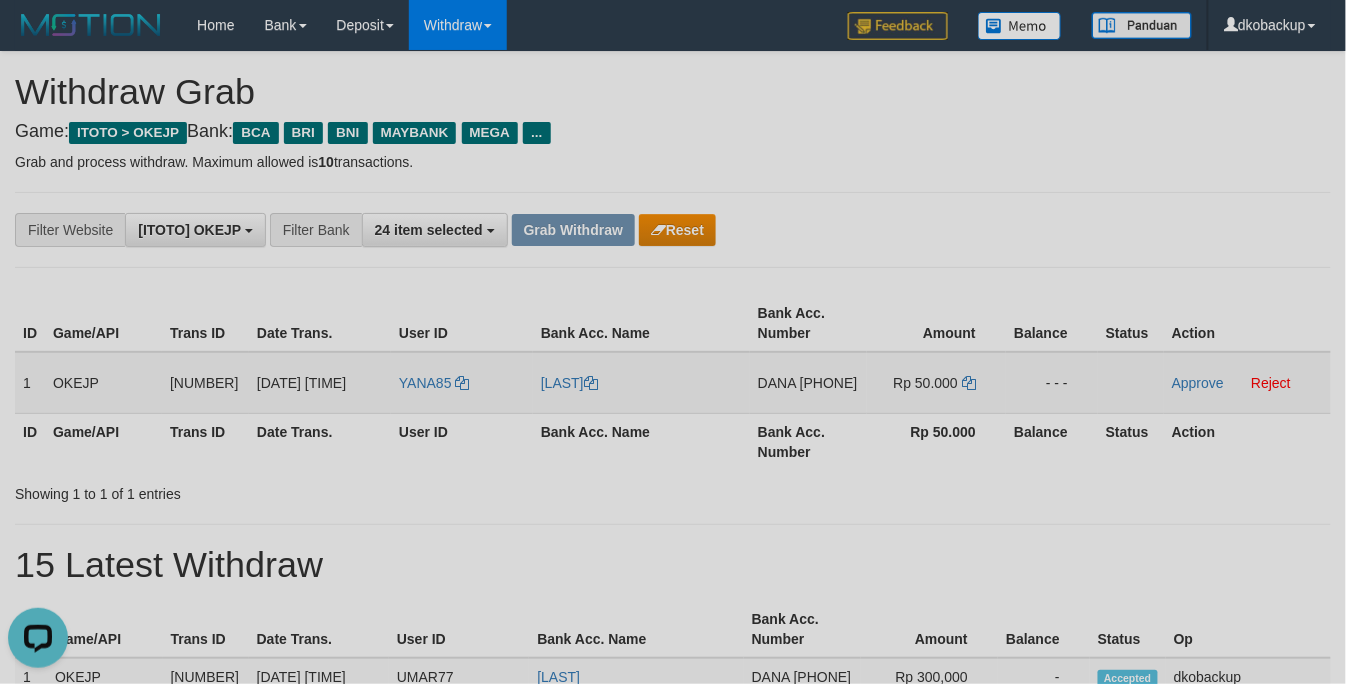 drag, startPoint x: 768, startPoint y: 394, endPoint x: 805, endPoint y: 404, distance: 38.327538 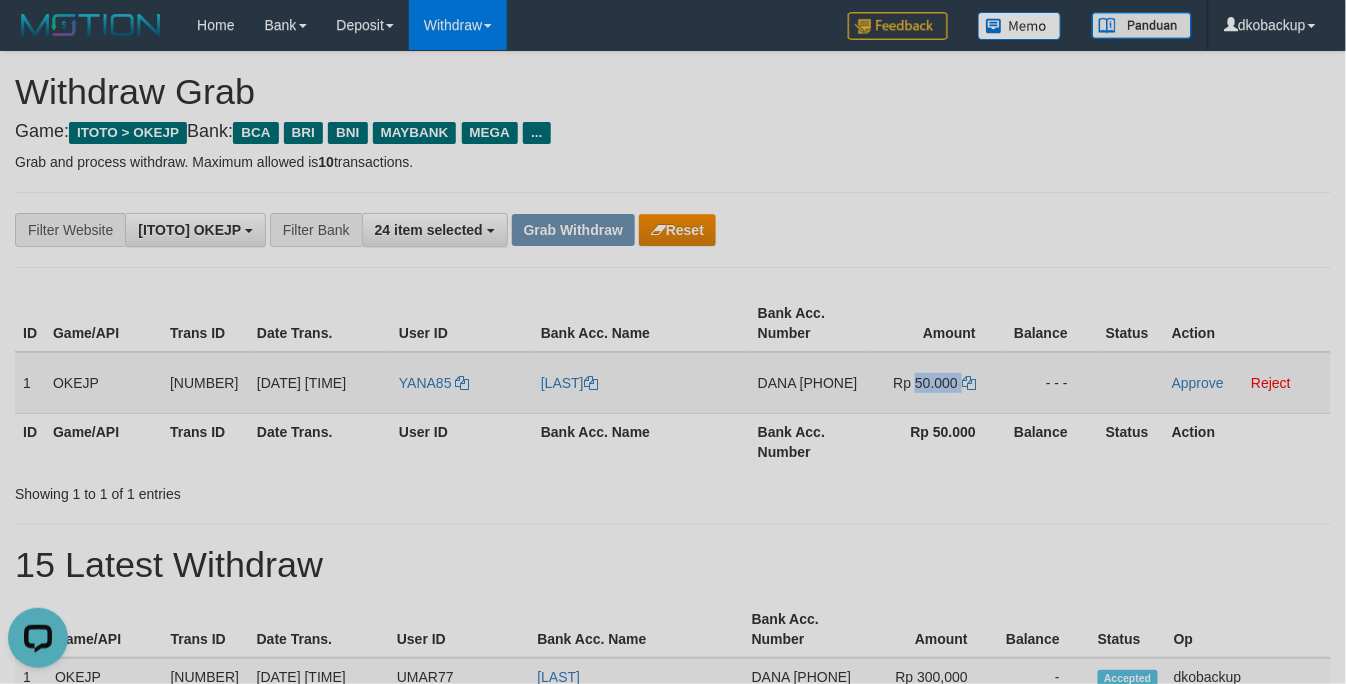 click on "Rp 50.000" at bounding box center [926, 383] 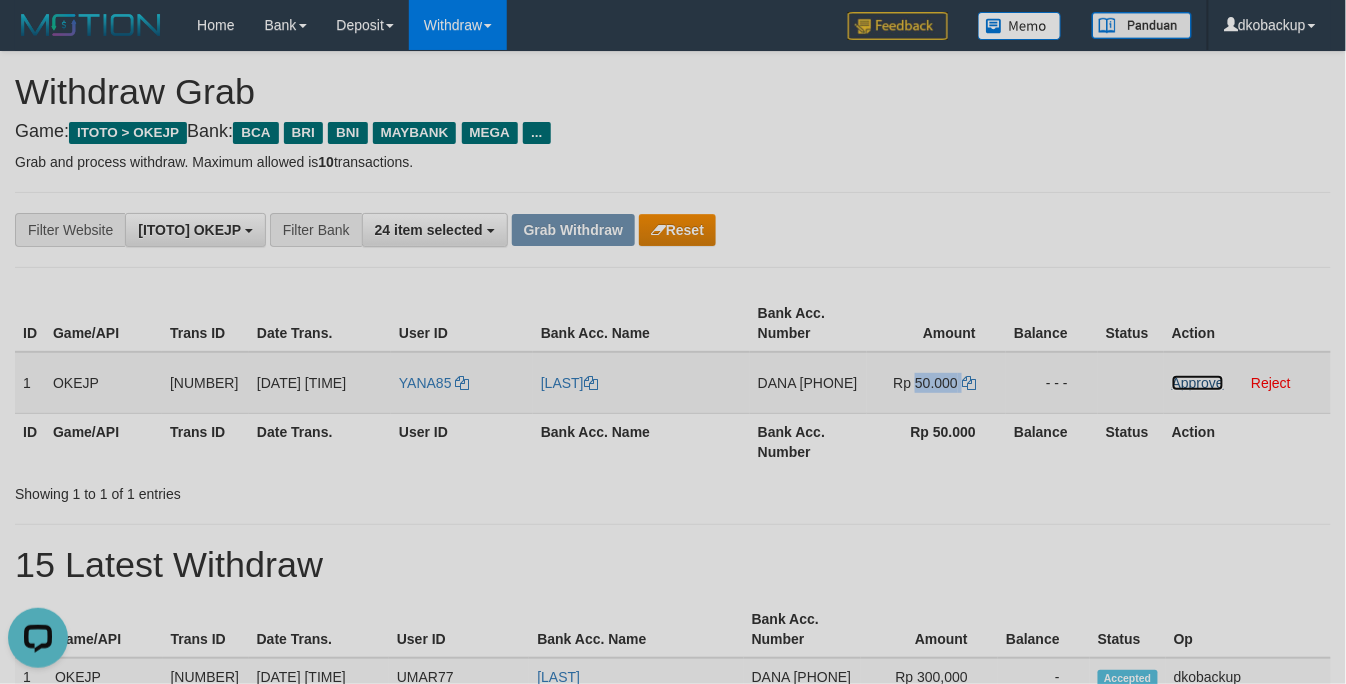 click on "Approve" at bounding box center [1198, 383] 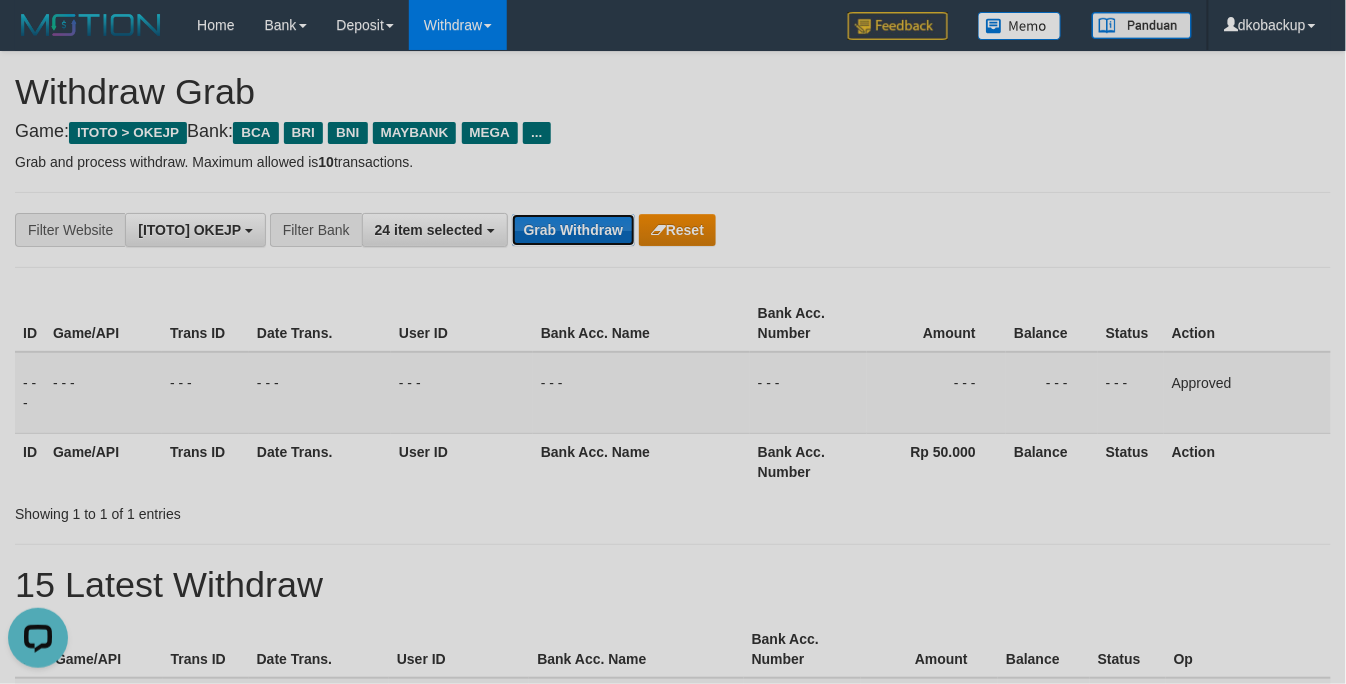 click on "Grab Withdraw" at bounding box center [573, 230] 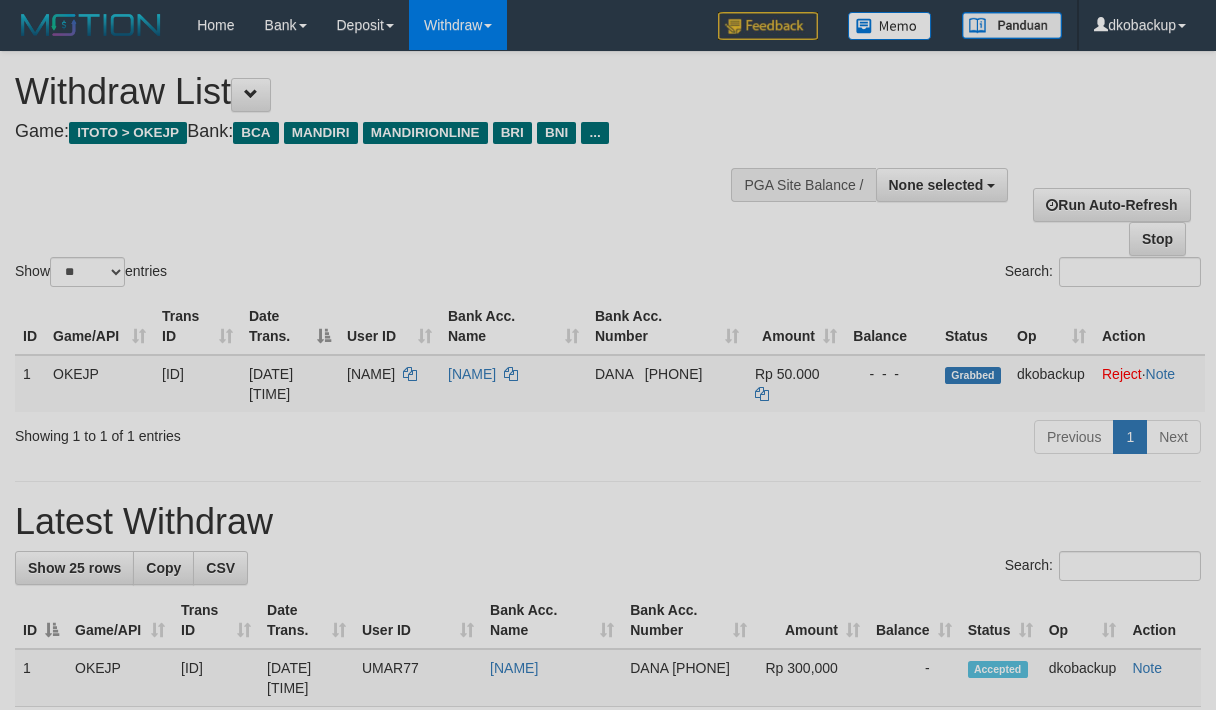 scroll, scrollTop: 0, scrollLeft: 0, axis: both 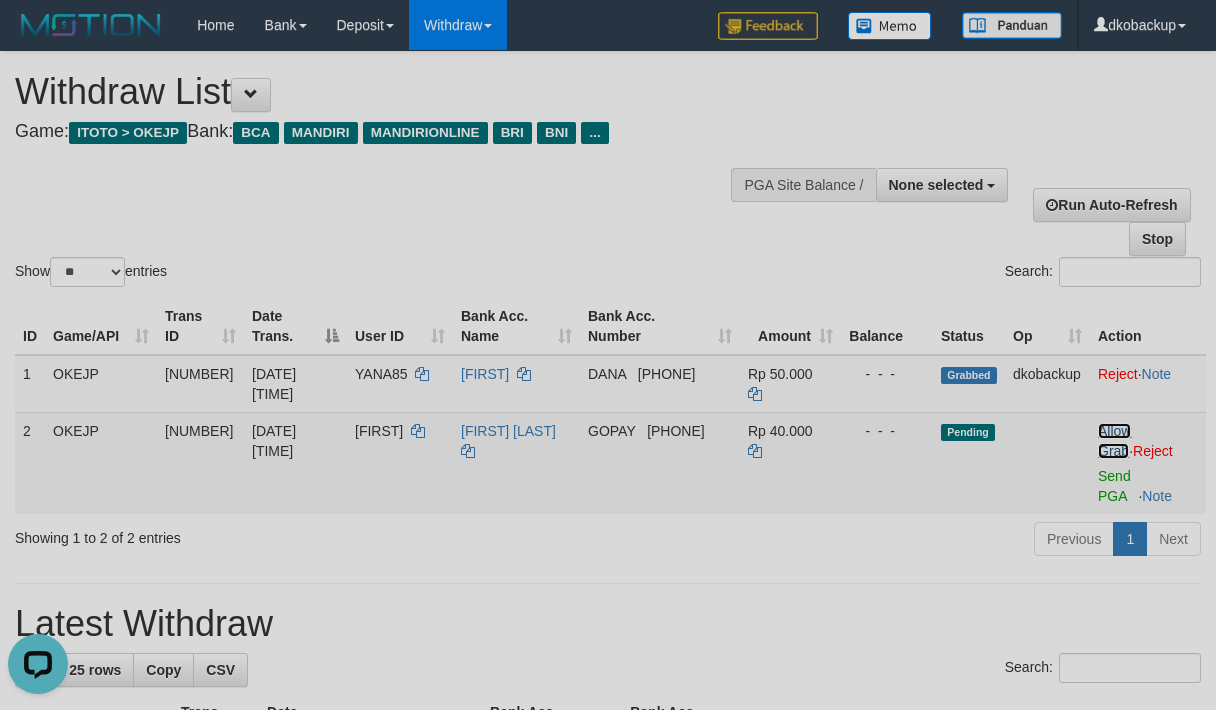 click on "Allow Grab" at bounding box center (1114, 441) 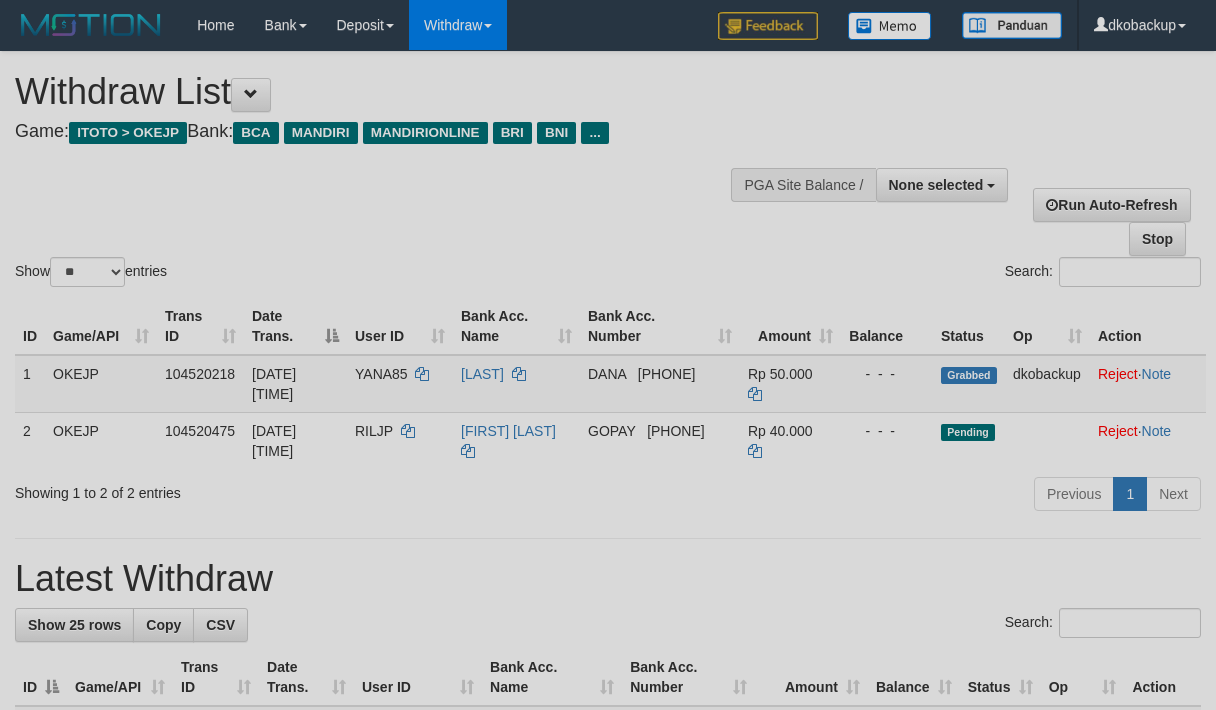 scroll, scrollTop: 0, scrollLeft: 0, axis: both 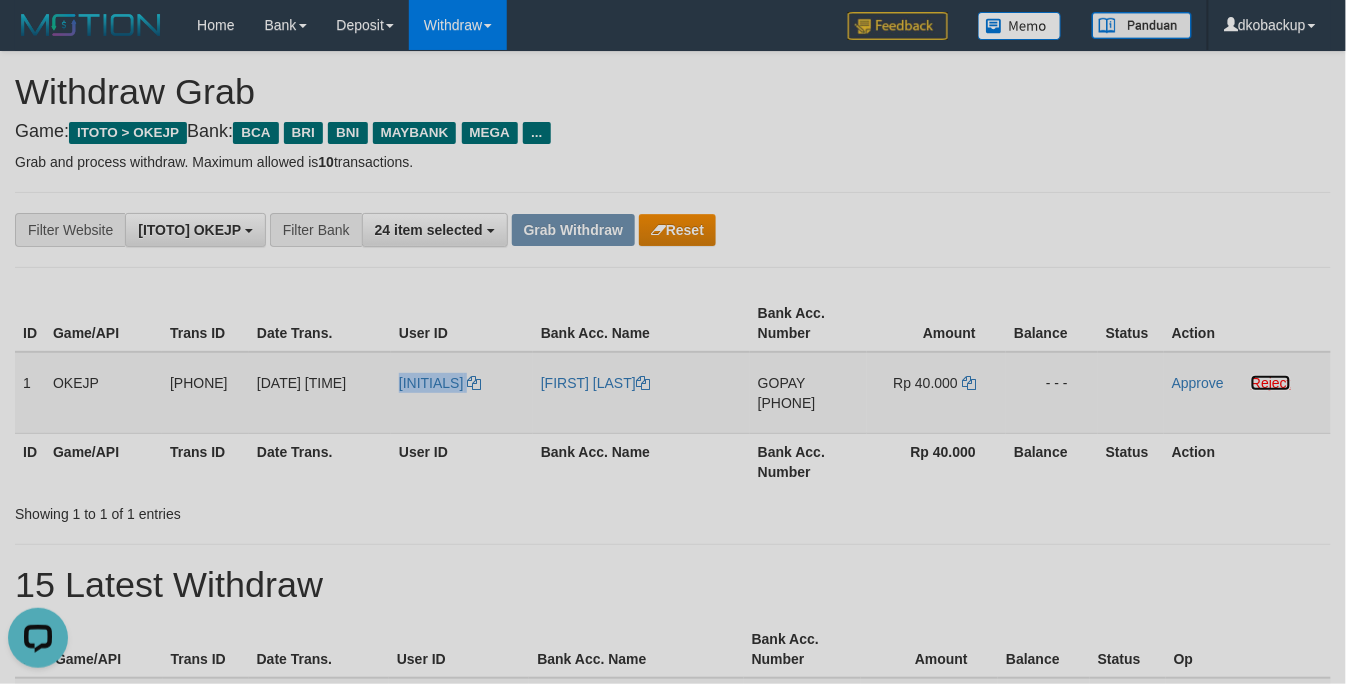click on "Reject" at bounding box center [1271, 383] 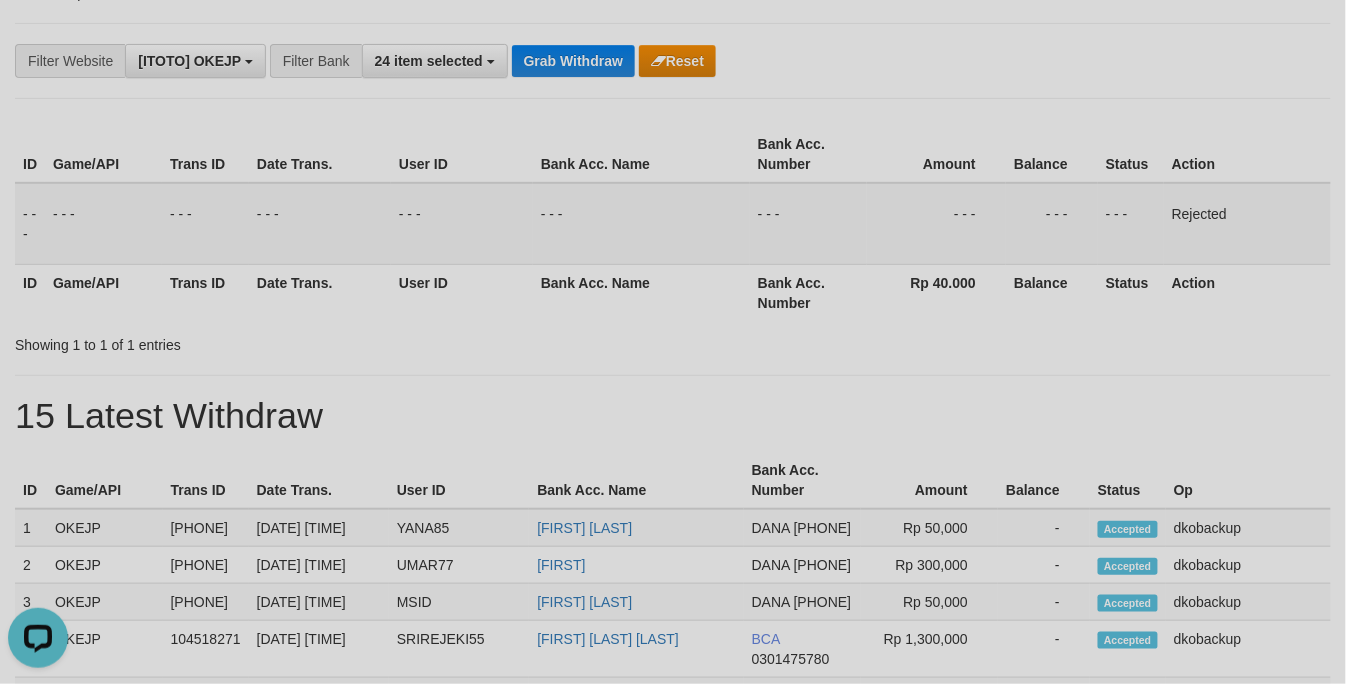 scroll, scrollTop: 177, scrollLeft: 0, axis: vertical 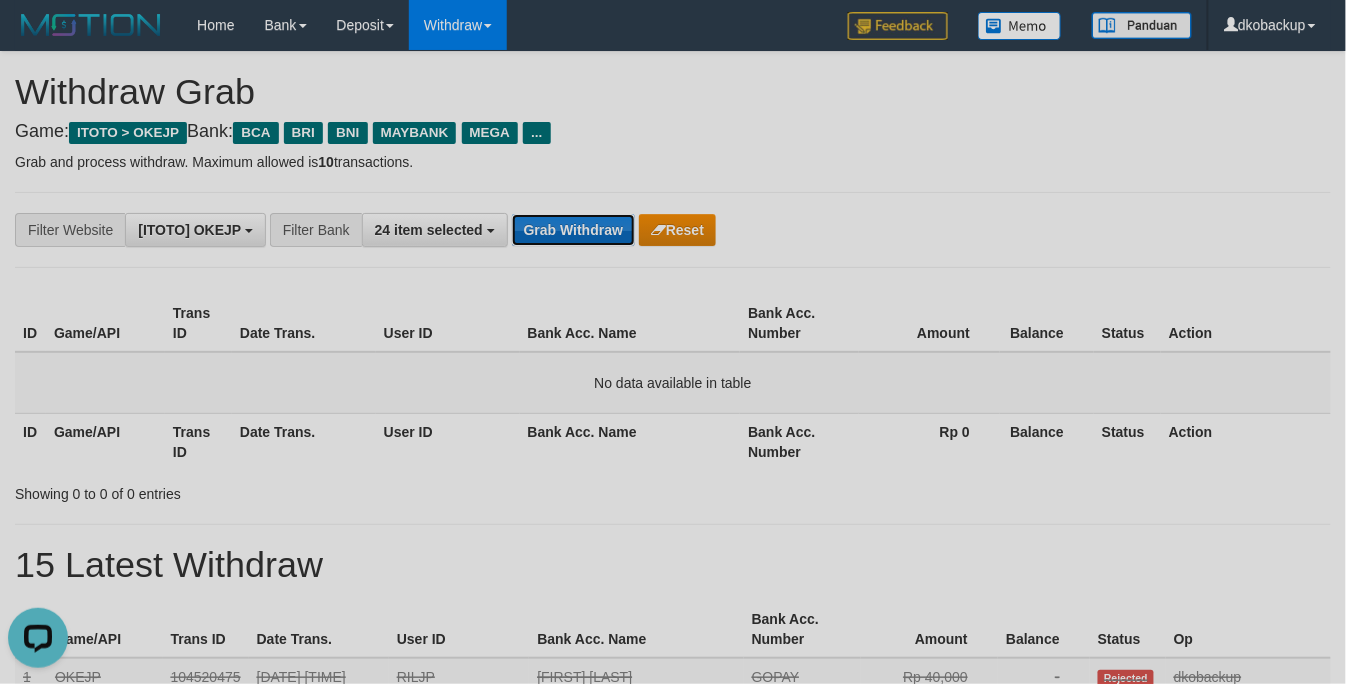click on "Grab Withdraw" at bounding box center (573, 230) 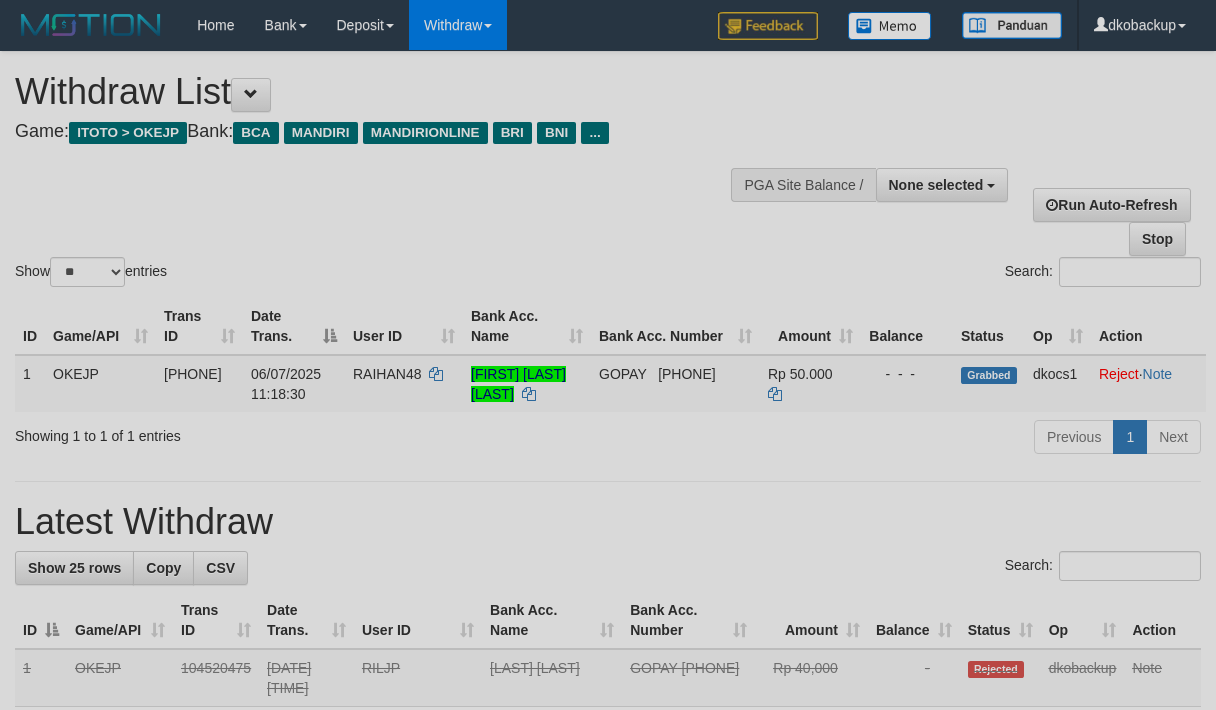 scroll, scrollTop: 0, scrollLeft: 0, axis: both 